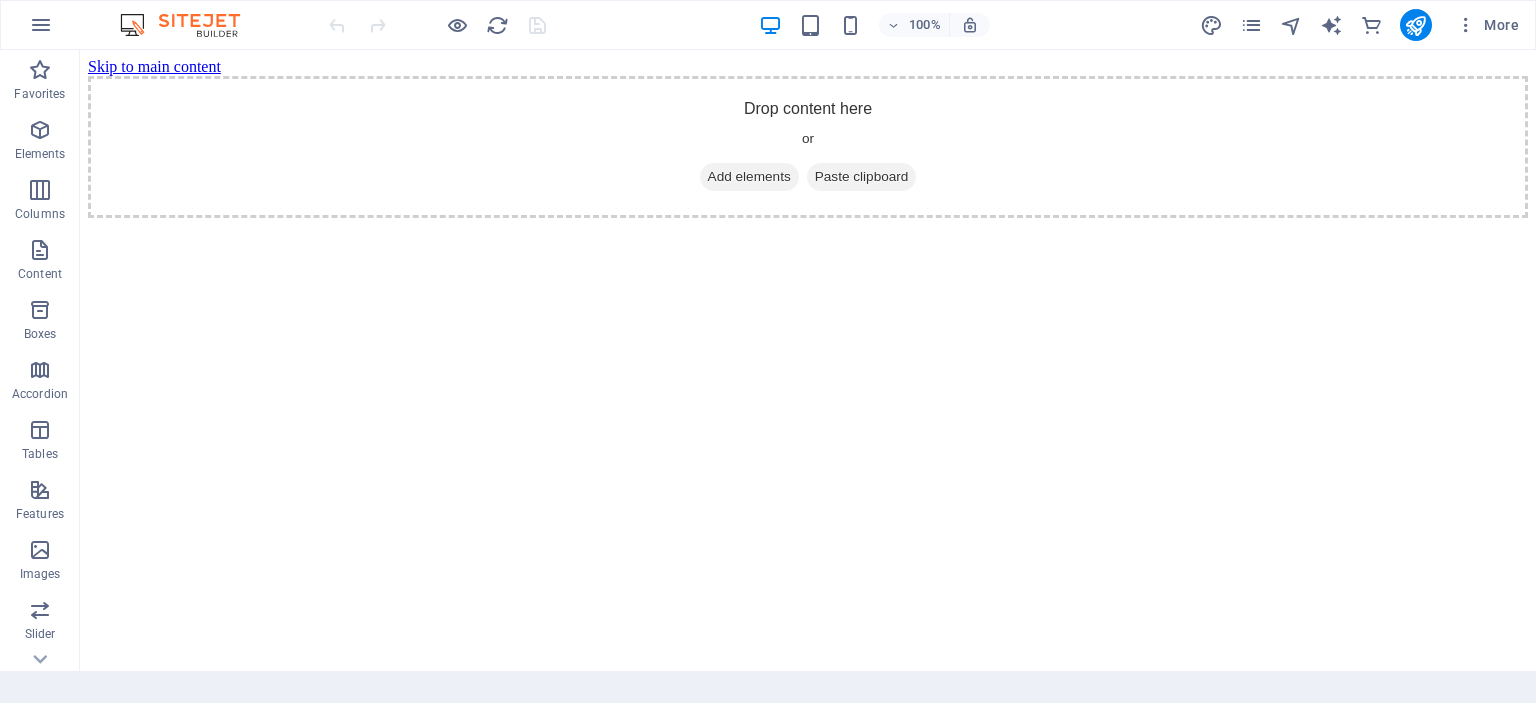 scroll, scrollTop: 0, scrollLeft: 0, axis: both 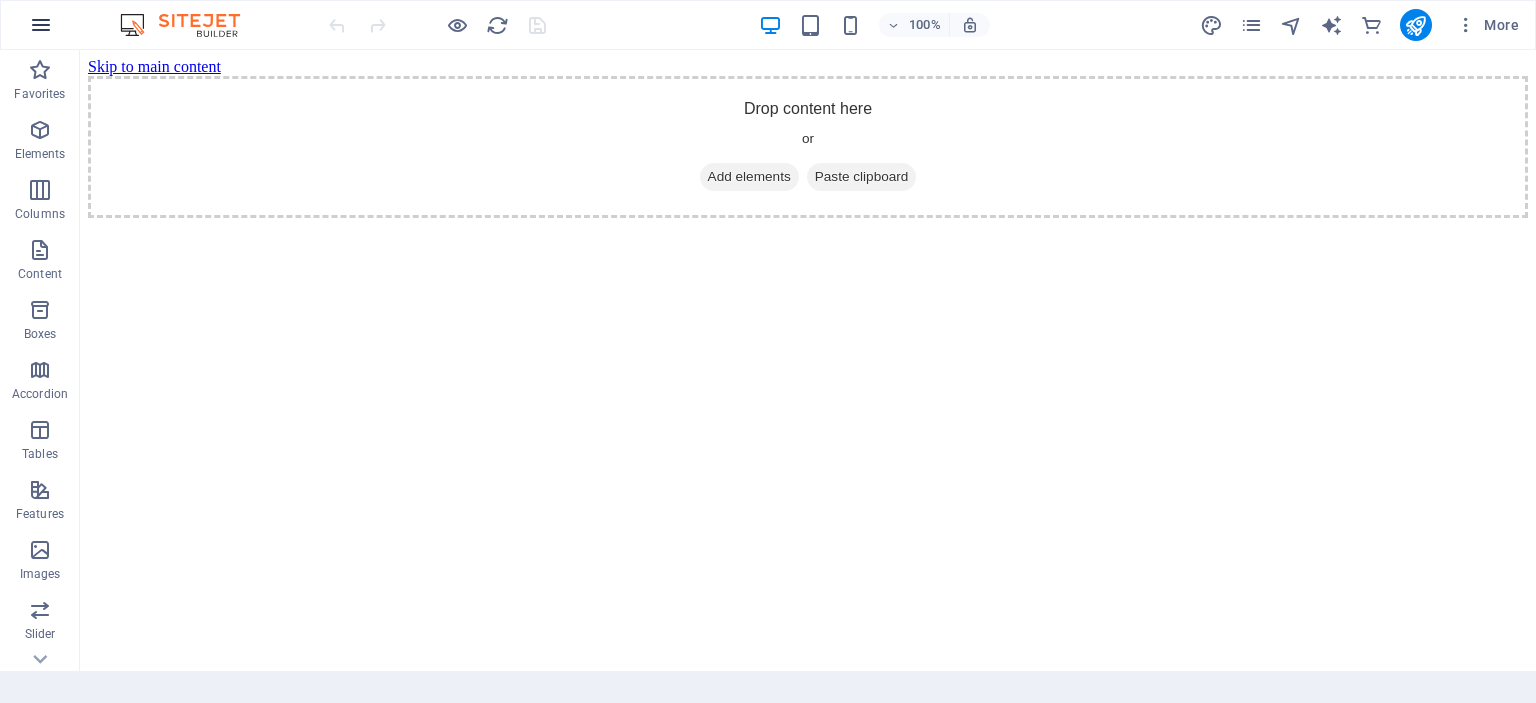 click at bounding box center [41, 25] 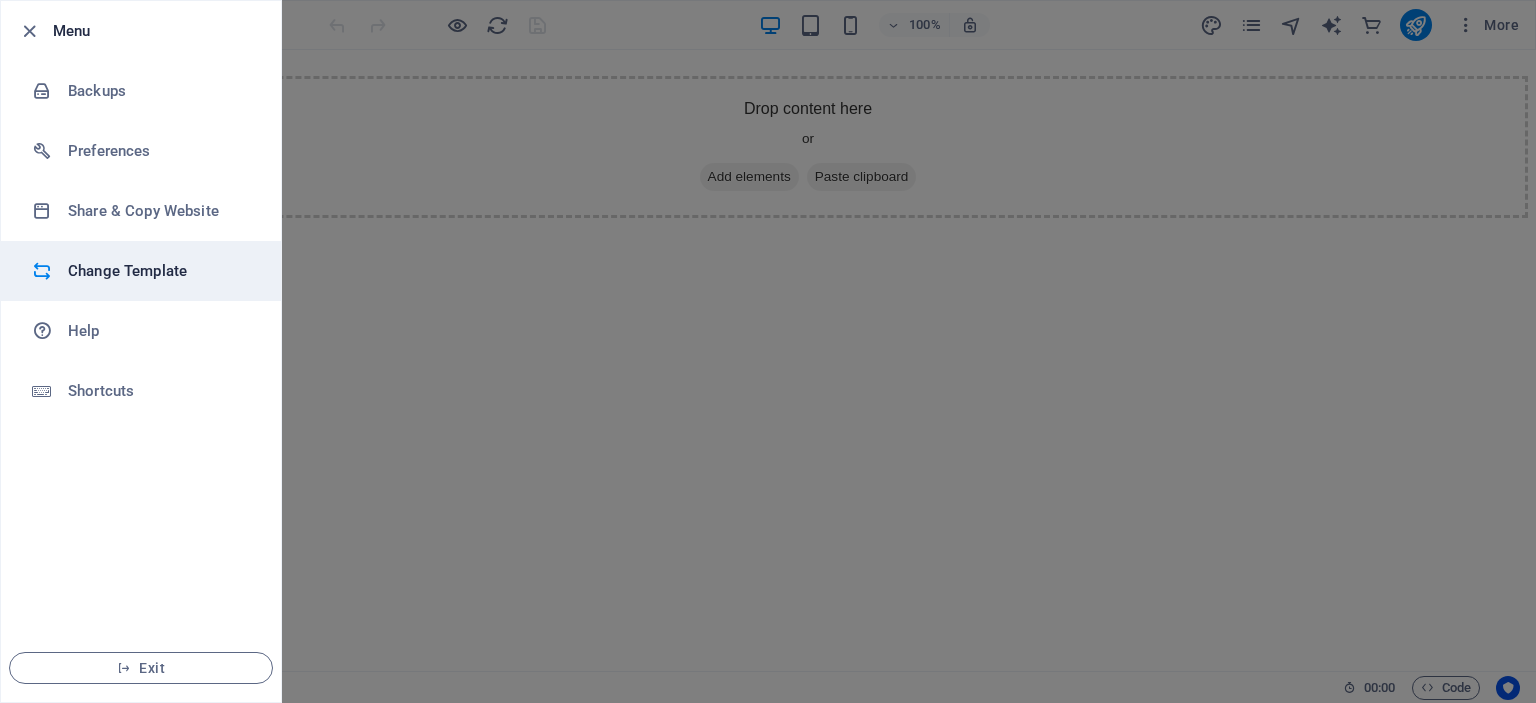 click on "Change Template" at bounding box center [160, 271] 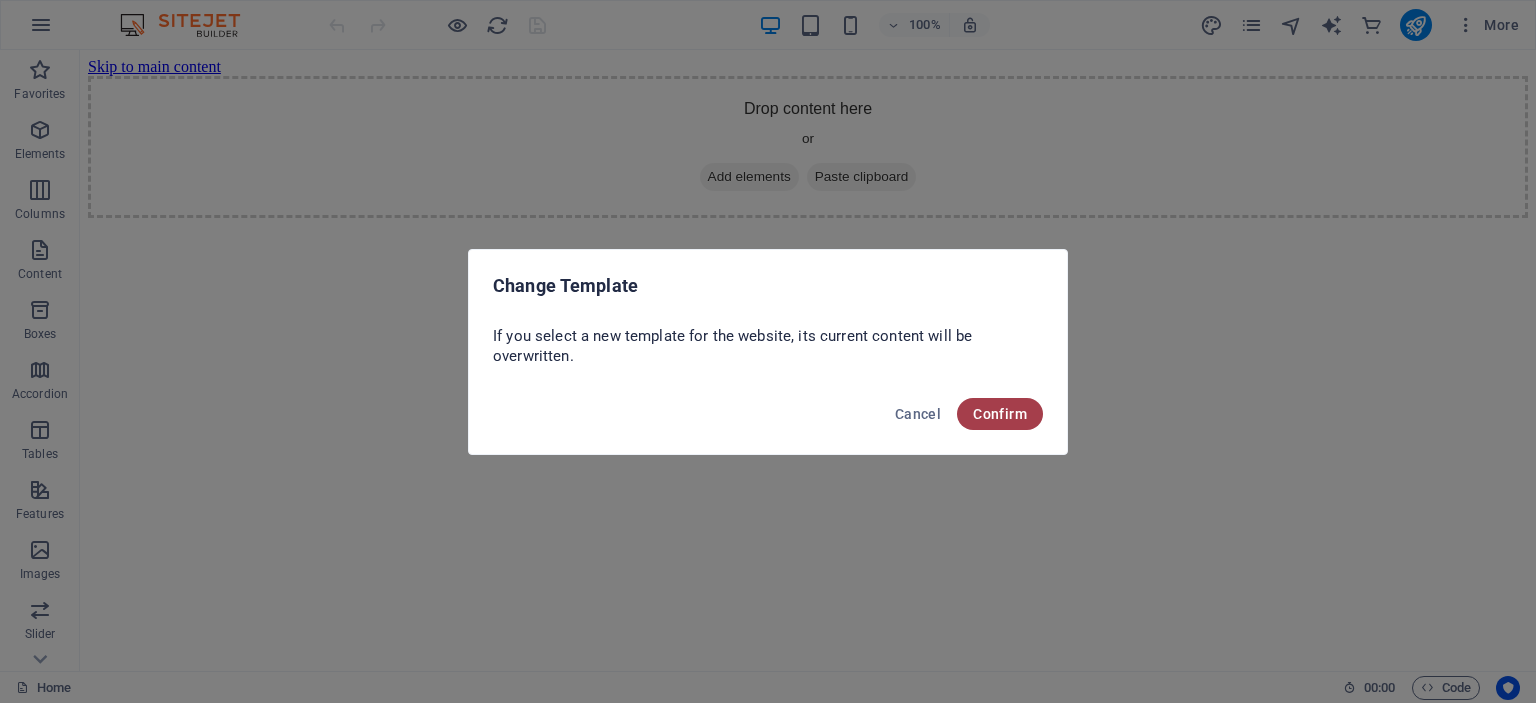 click on "Confirm" at bounding box center [1000, 414] 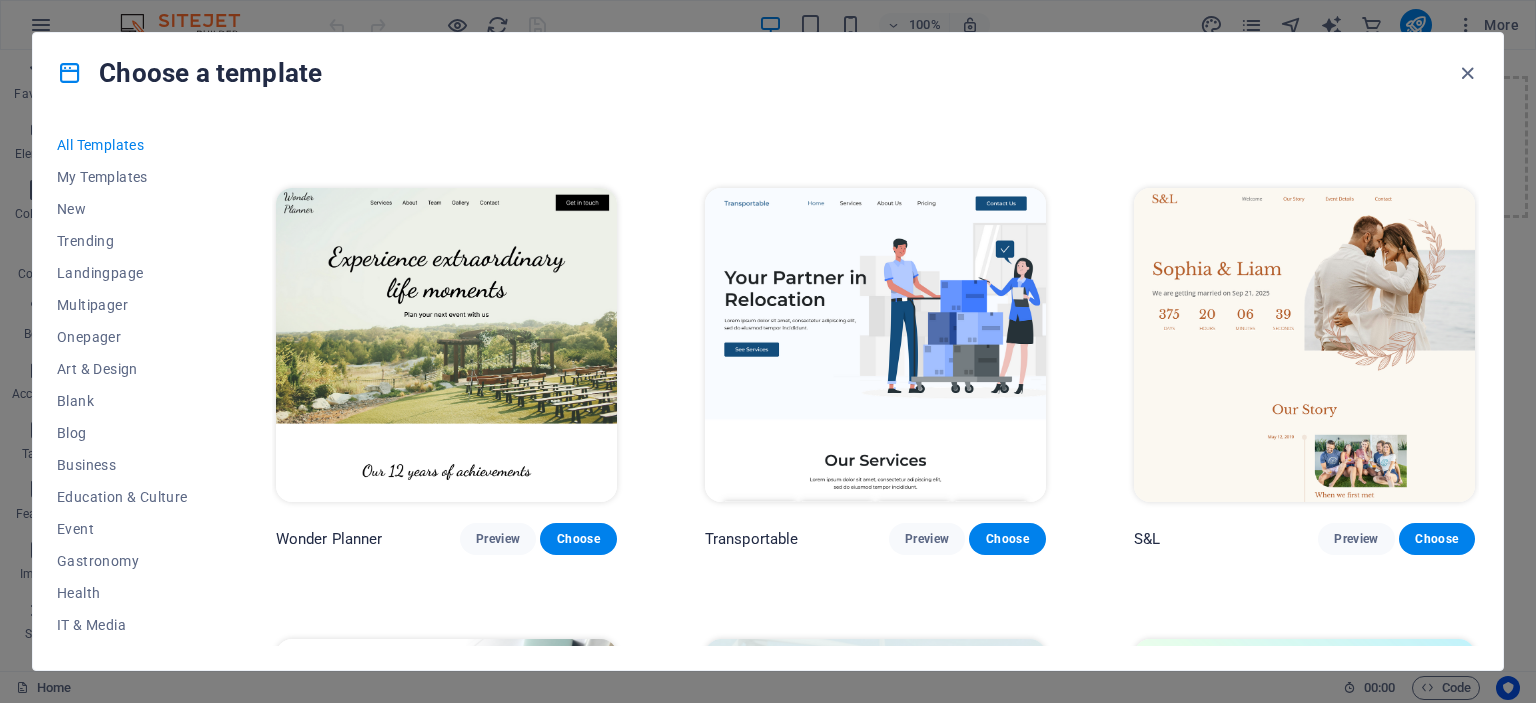 scroll, scrollTop: 399, scrollLeft: 0, axis: vertical 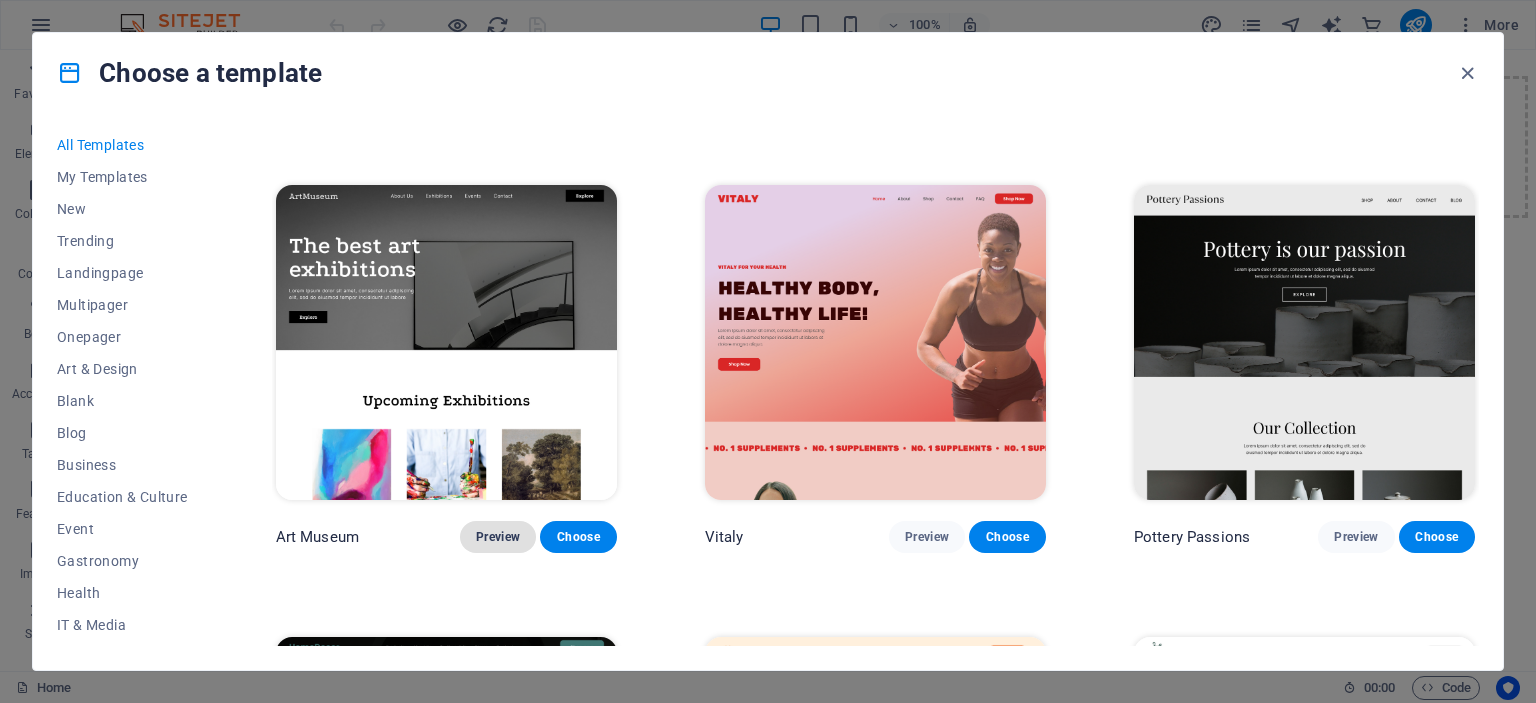 click on "Preview" at bounding box center [498, 537] 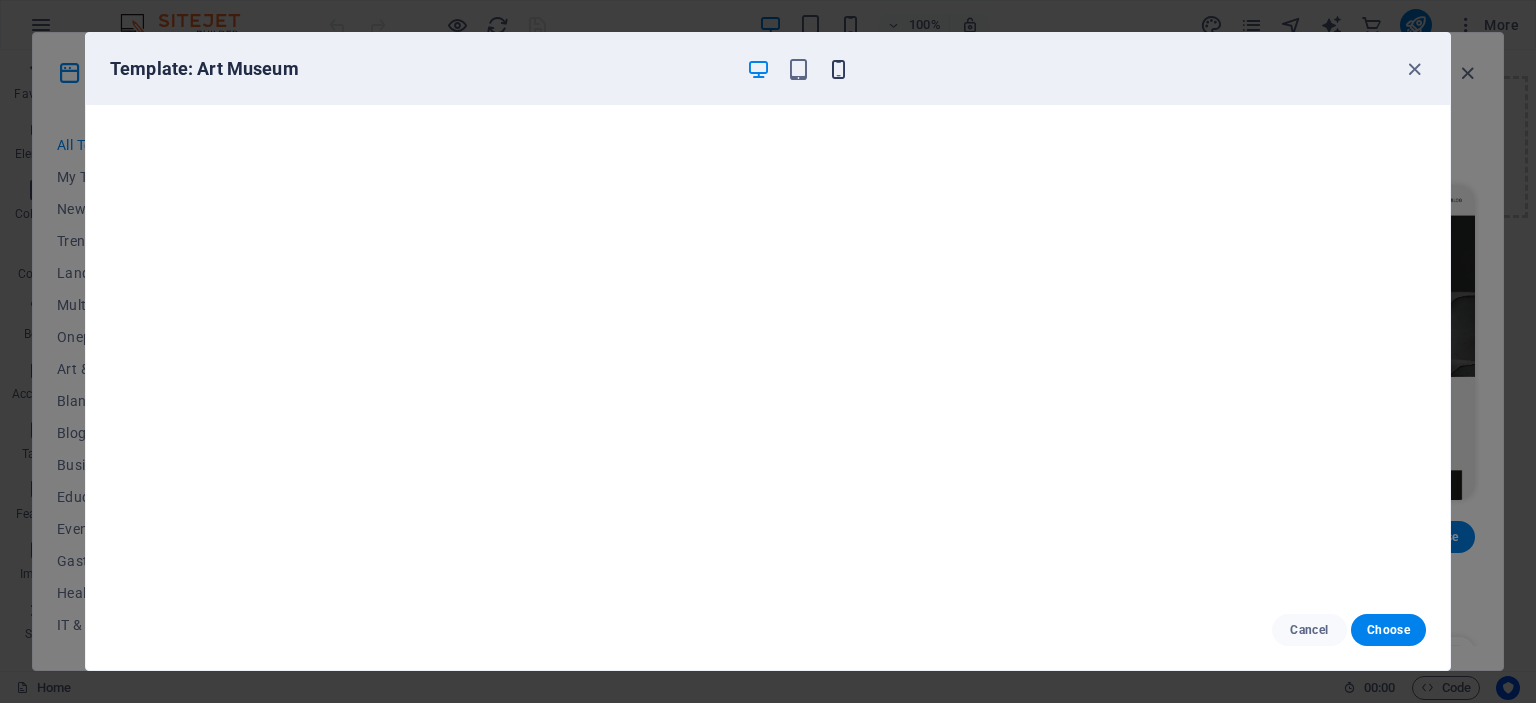 click at bounding box center (838, 69) 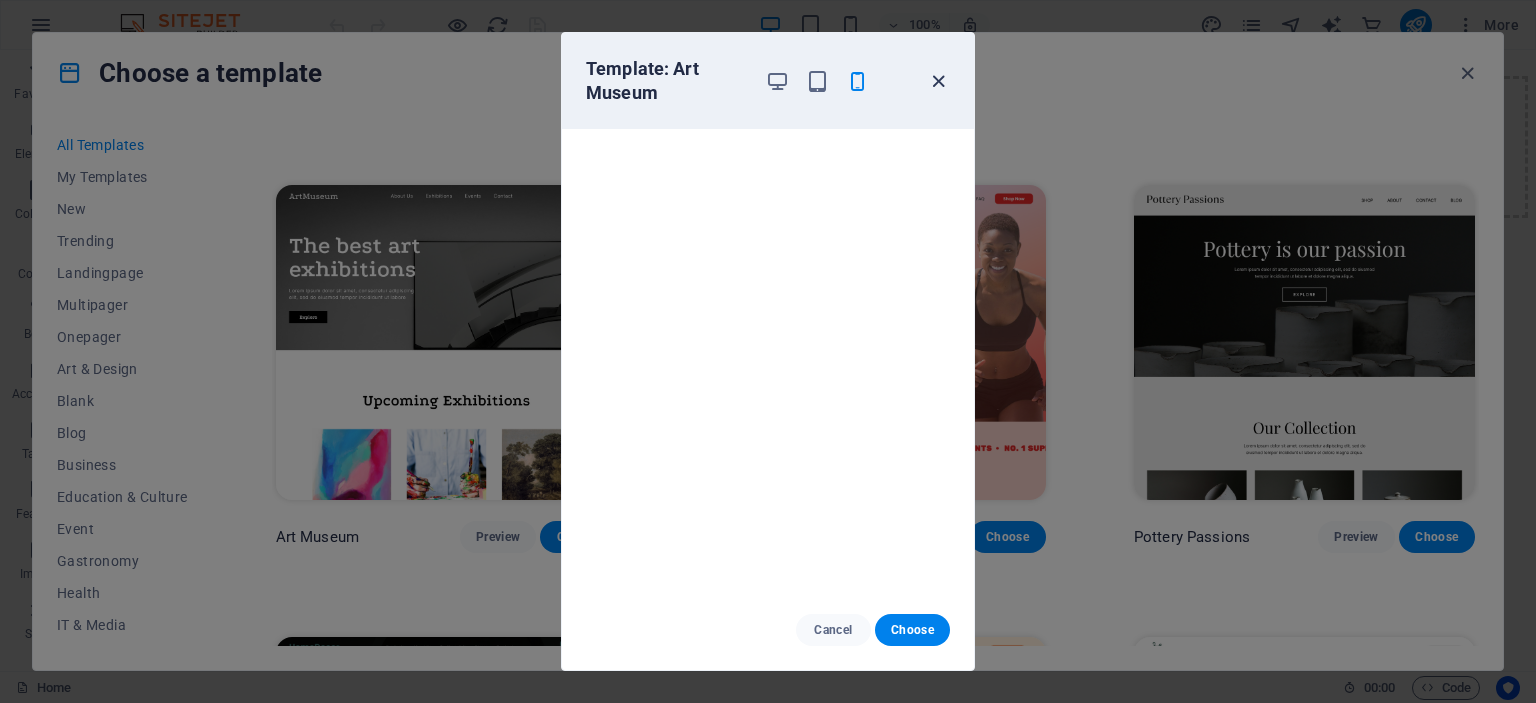 click at bounding box center (938, 81) 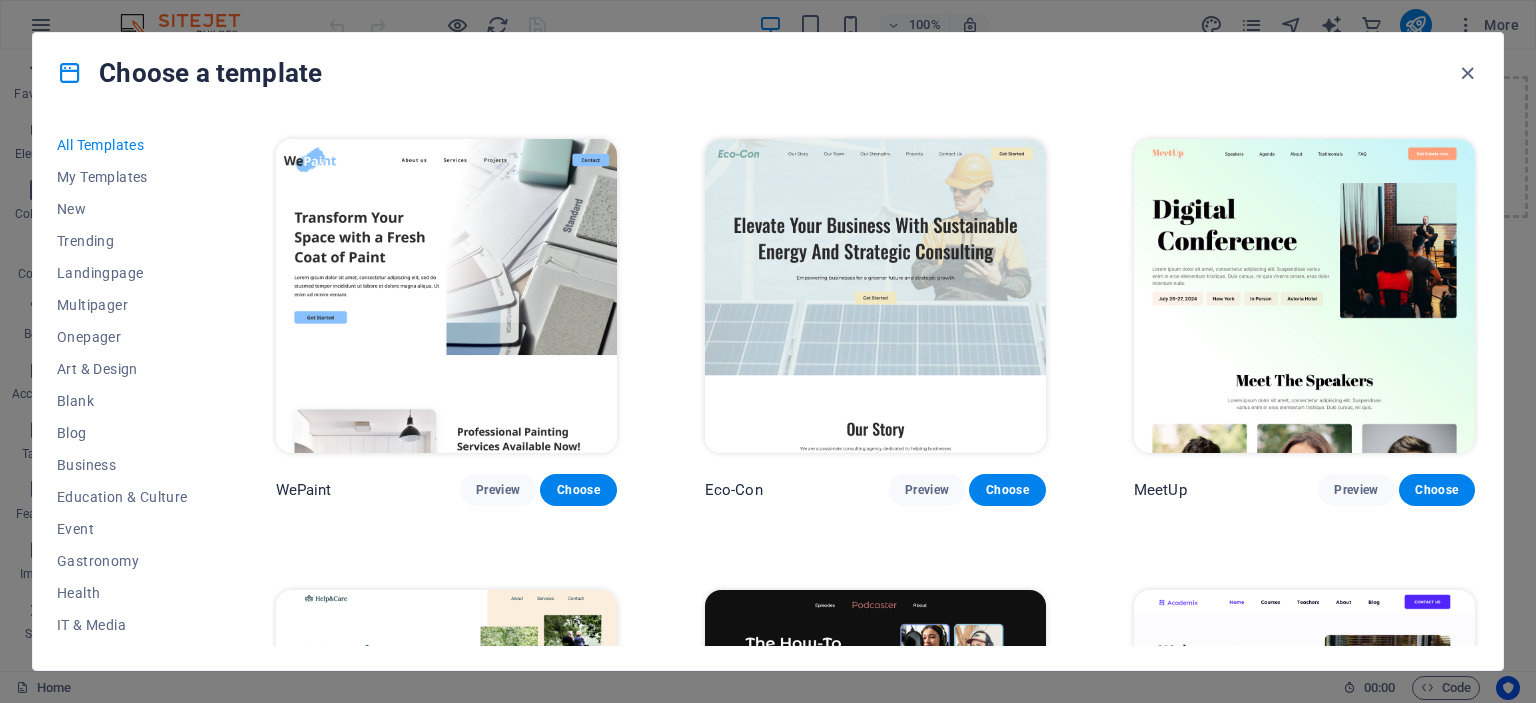 scroll, scrollTop: 1796, scrollLeft: 0, axis: vertical 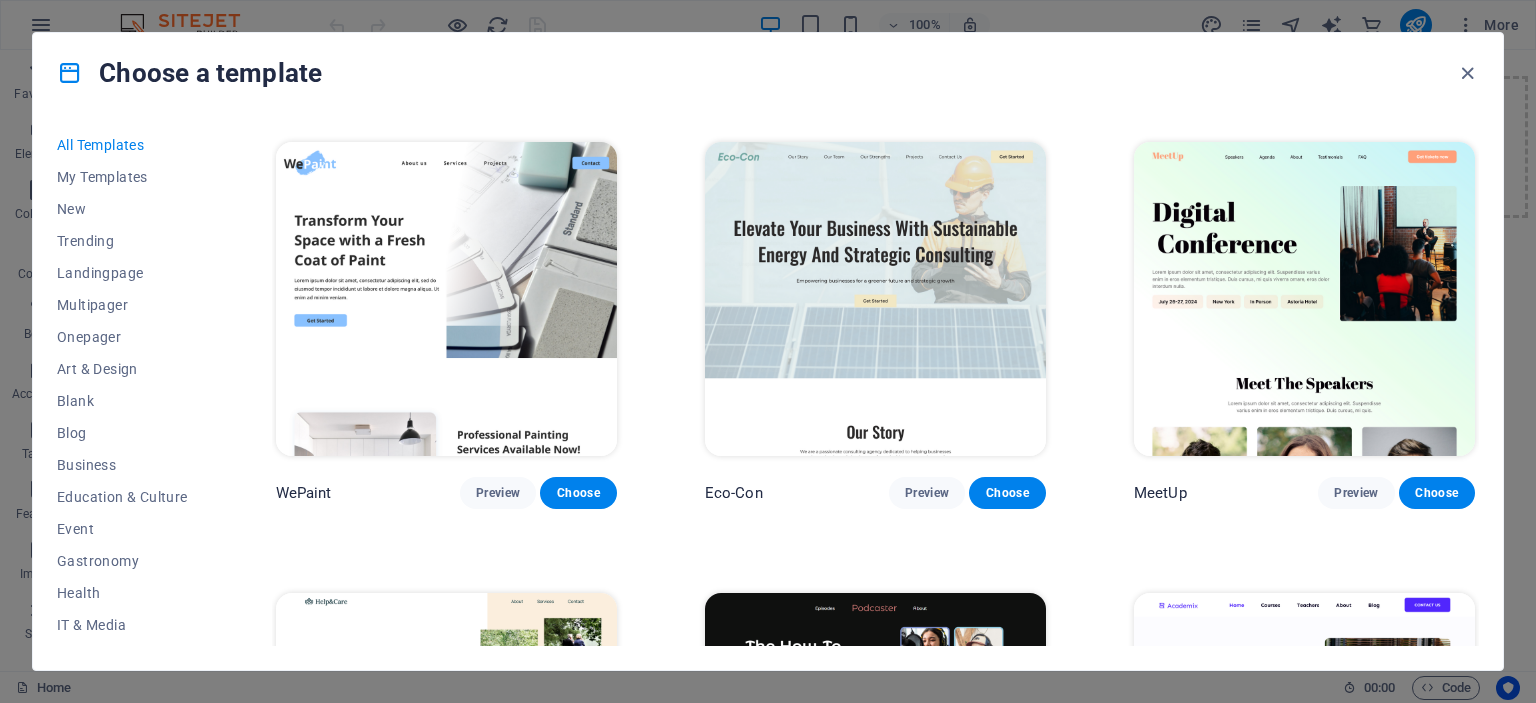 click at bounding box center (875, 299) 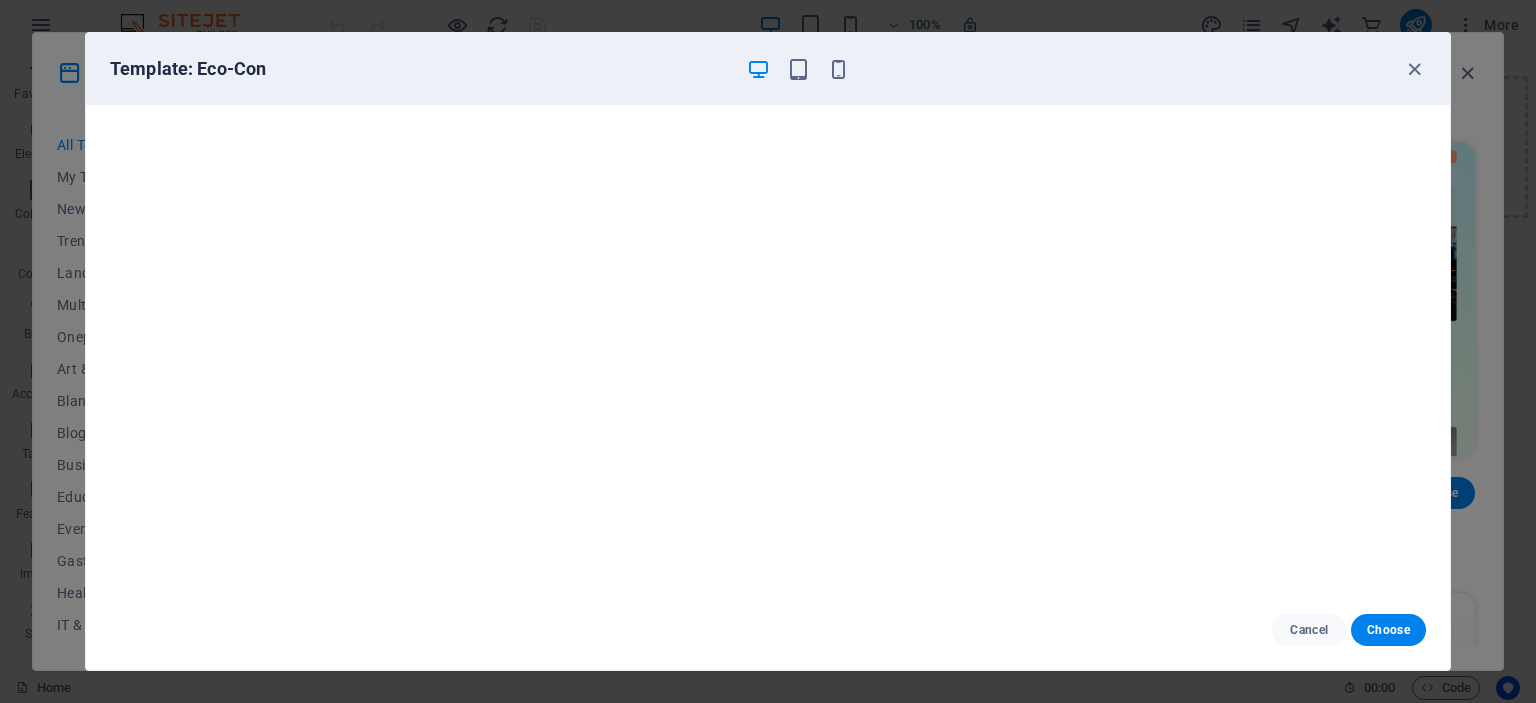 scroll, scrollTop: 5, scrollLeft: 0, axis: vertical 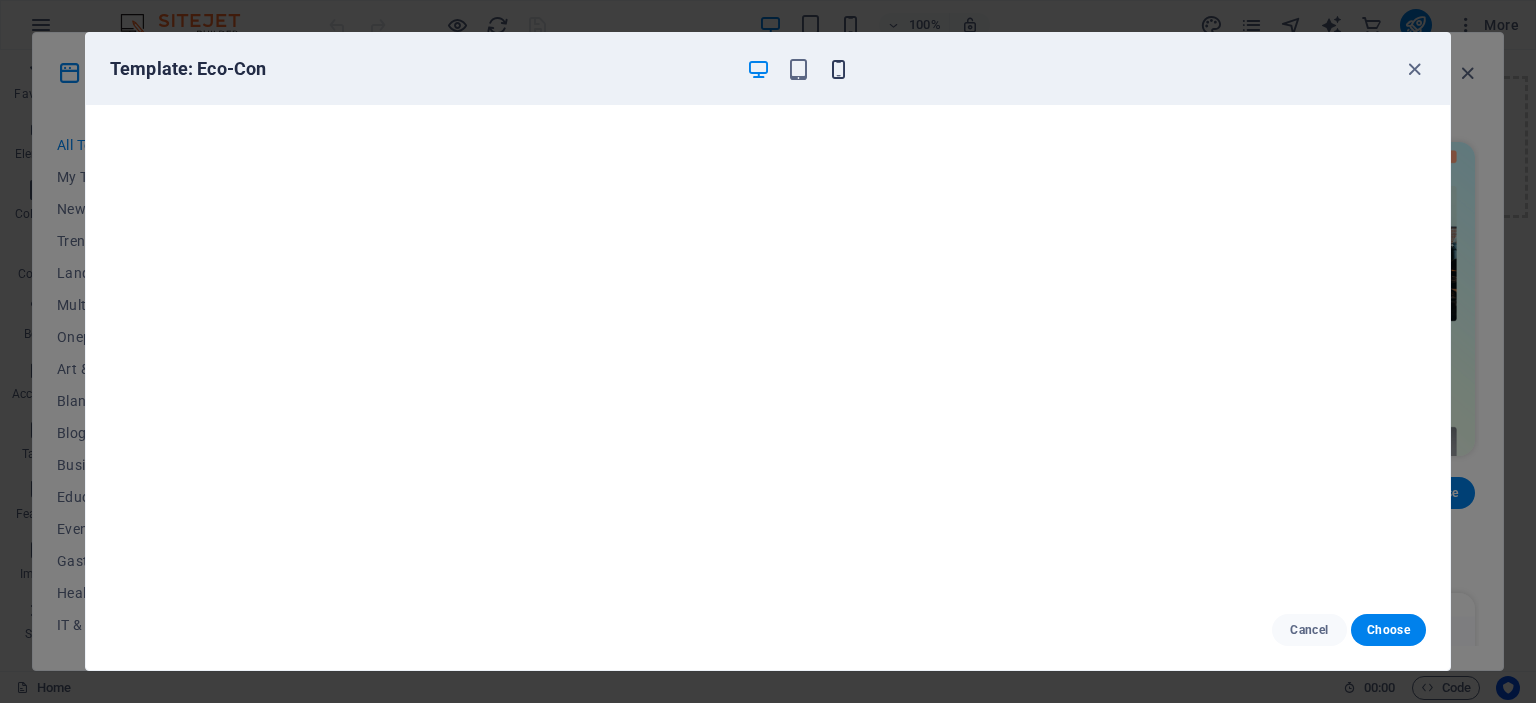 click at bounding box center [838, 69] 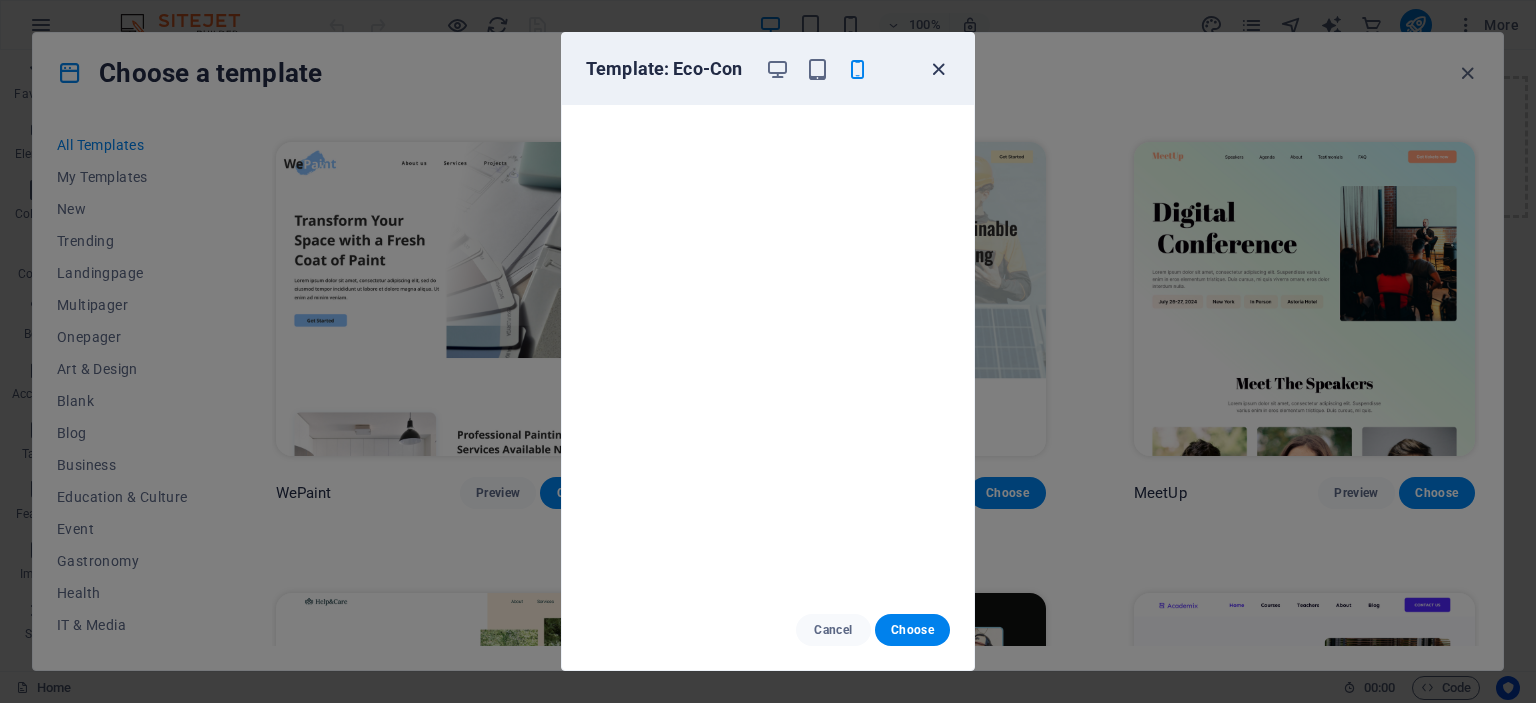 click at bounding box center [938, 69] 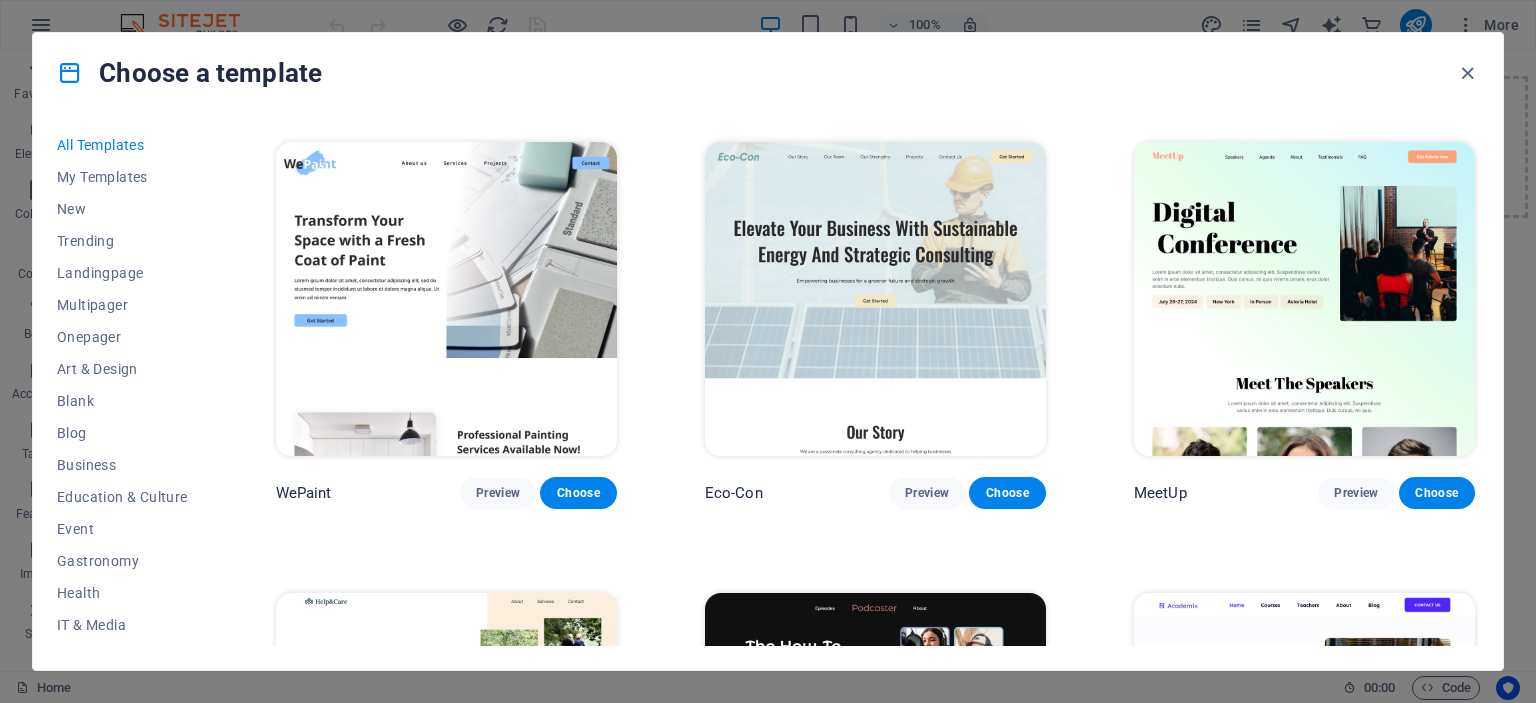 click on "SugarDough Preview Choose RepairIT Preview Choose Peoneera Preview Choose Art Museum Preview Choose Vitaly Preview Choose Pottery Passions Preview Choose Home Decor Preview Choose Toyland Preview Choose Pet Shop Preview Choose Wonder Planner Preview Choose Transportable Preview Choose S&L Preview Choose WePaint Preview Choose Eco-Con Preview Choose MeetUp Preview Choose Help & Care Preview Choose Podcaster Preview Choose Academix Preview Choose BIG Barber Shop Preview Choose Health & Food Preview Choose UrbanNest Interiors Preview Choose Green Change Preview Choose The Beauty Temple Preview Choose WeTrain Preview Choose Cleaner Preview Choose Johanna James Preview Choose Delicioso Preview Choose Dream Garden Preview Choose LumeDeAqua Preview Choose Pets Care Preview Choose SafeSpace Preview Choose Midnight Rain Bar Preview Choose Drive Preview Choose Estator Preview Choose Health Group Preview Choose MakeIt Agency Preview Choose Flower Shop Preview Choose Wanderlust Preview Choose WeSpa Preview Choose BERLIN" at bounding box center [875, 11606] 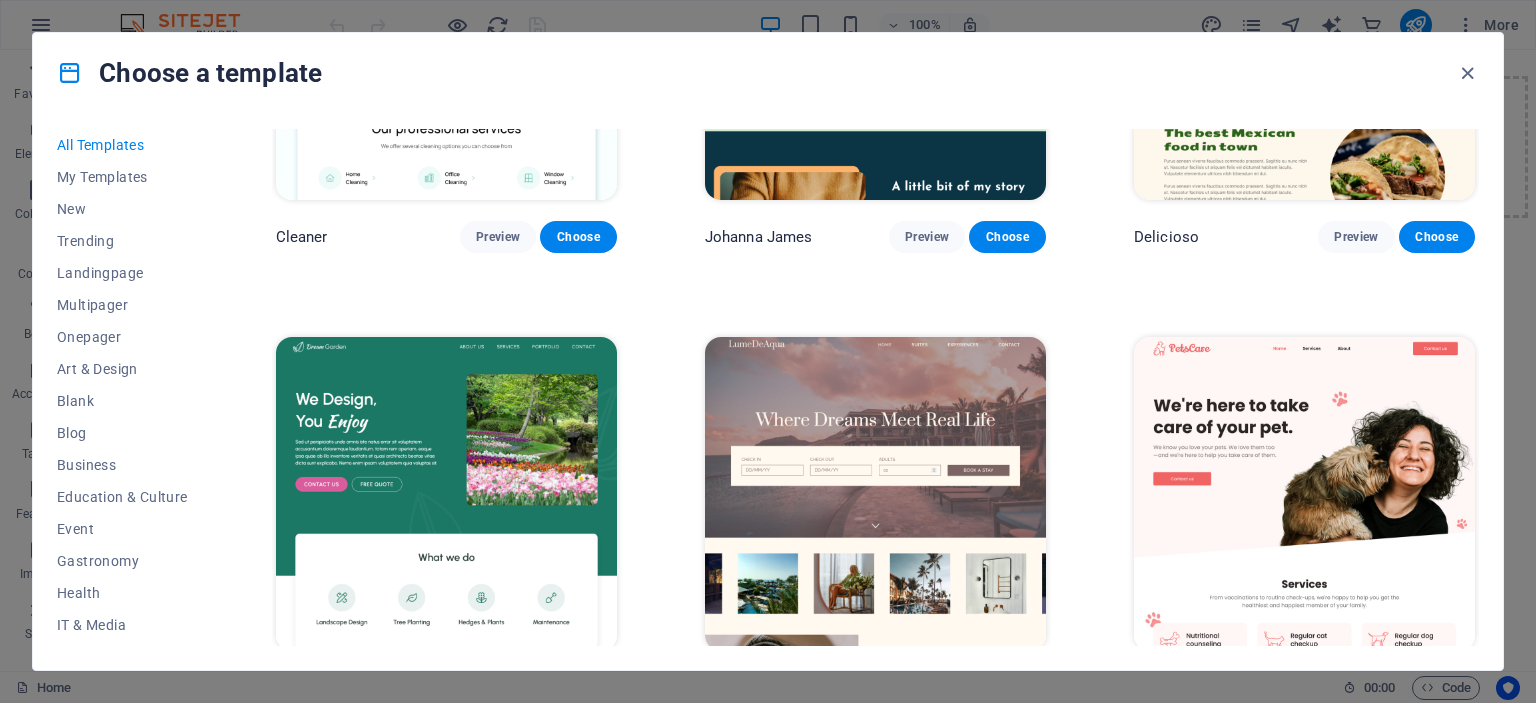 scroll, scrollTop: 3859, scrollLeft: 0, axis: vertical 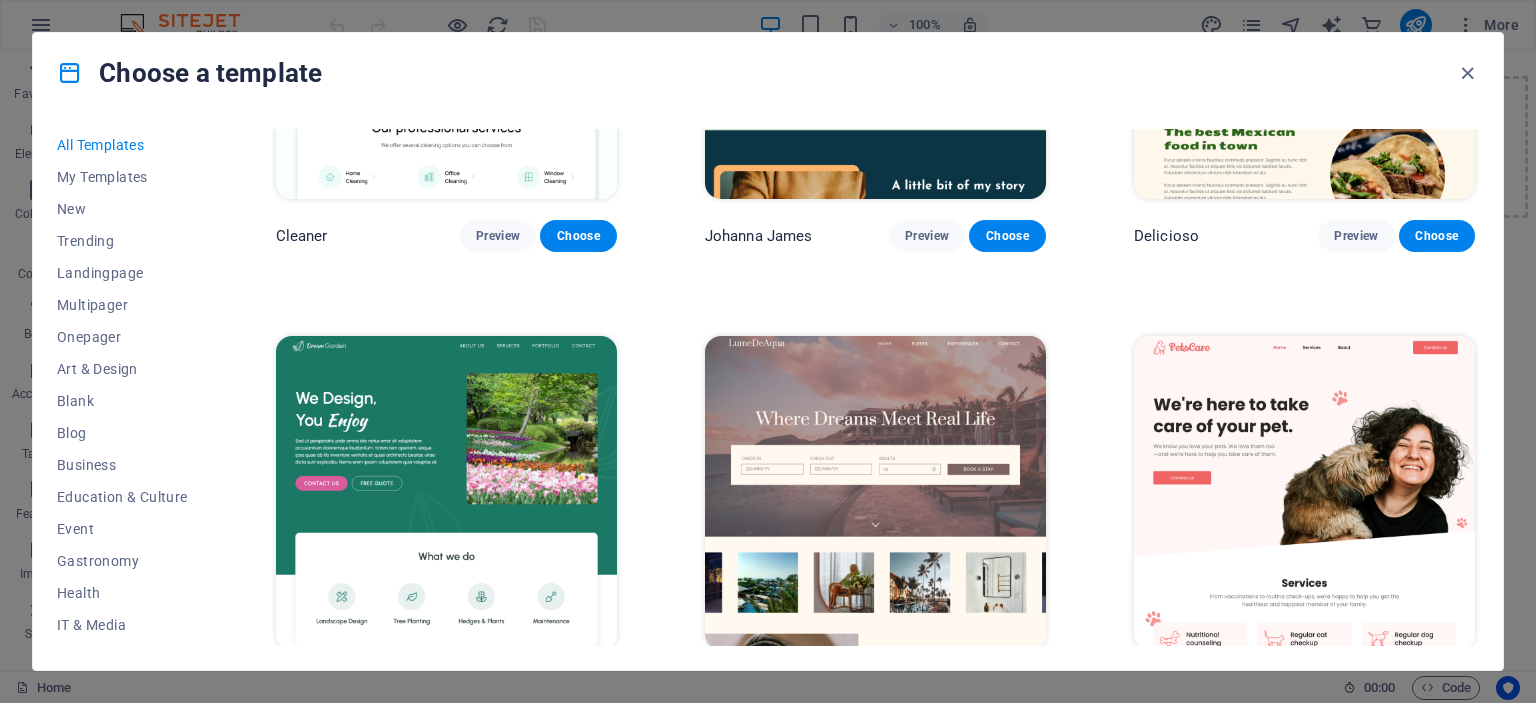 click on "Choose a template" at bounding box center [768, 73] 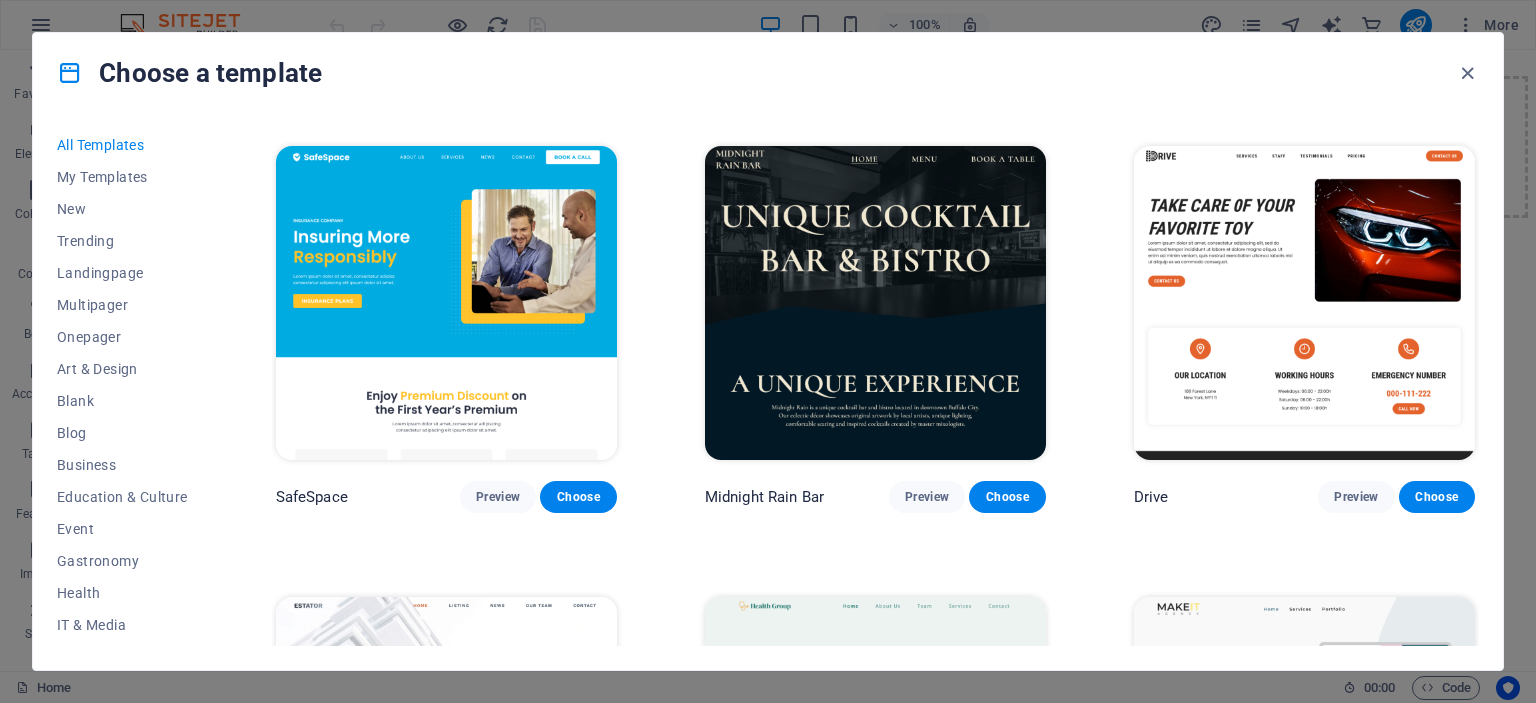 scroll, scrollTop: 4502, scrollLeft: 0, axis: vertical 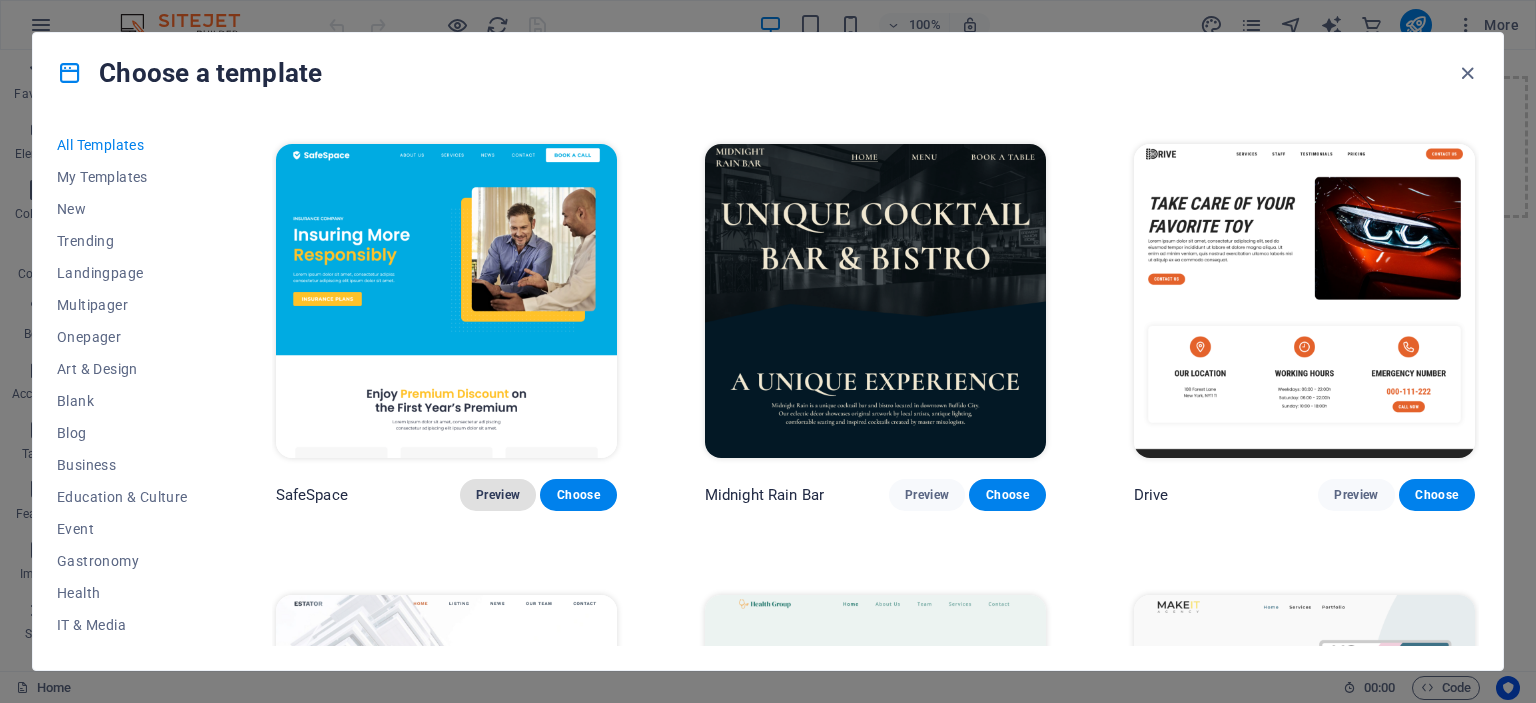 click on "Preview" at bounding box center [498, 495] 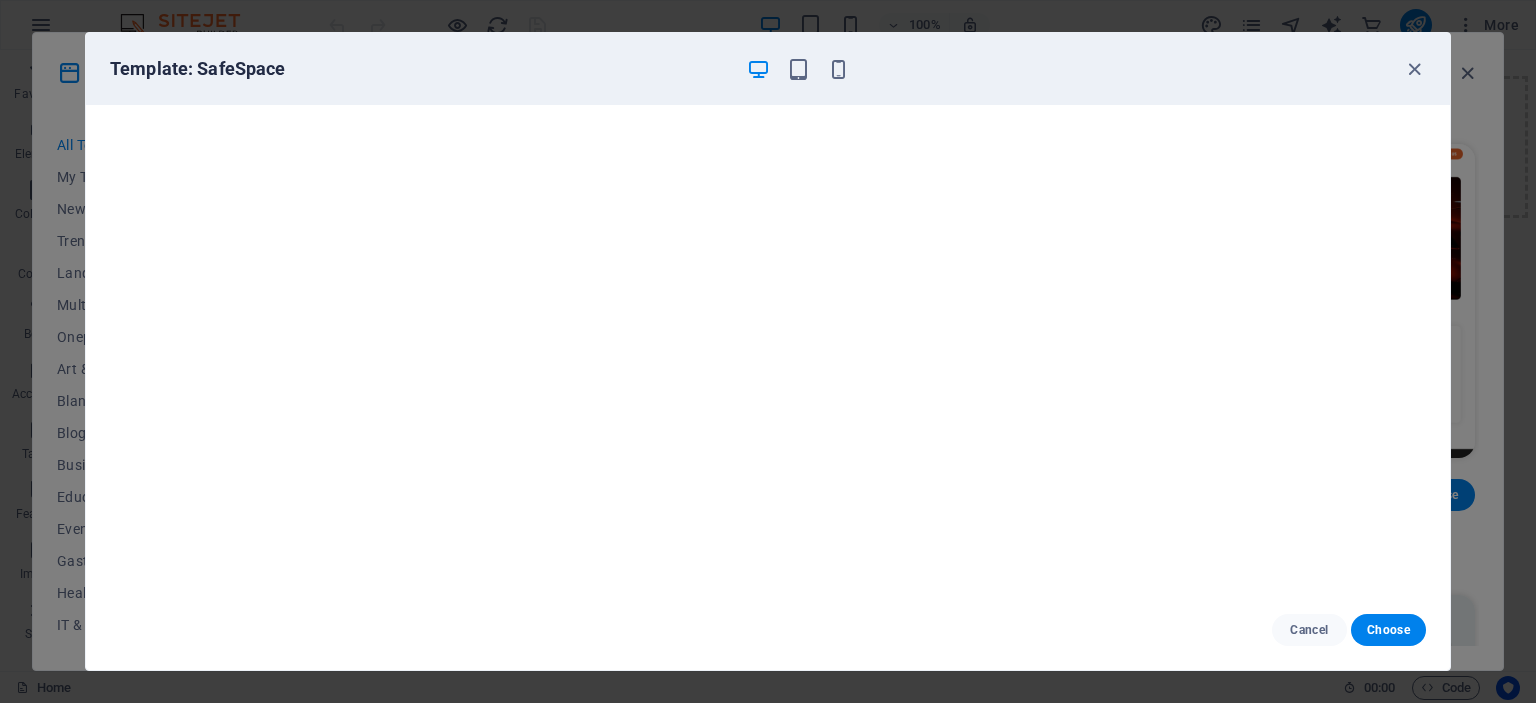 scroll, scrollTop: 5, scrollLeft: 0, axis: vertical 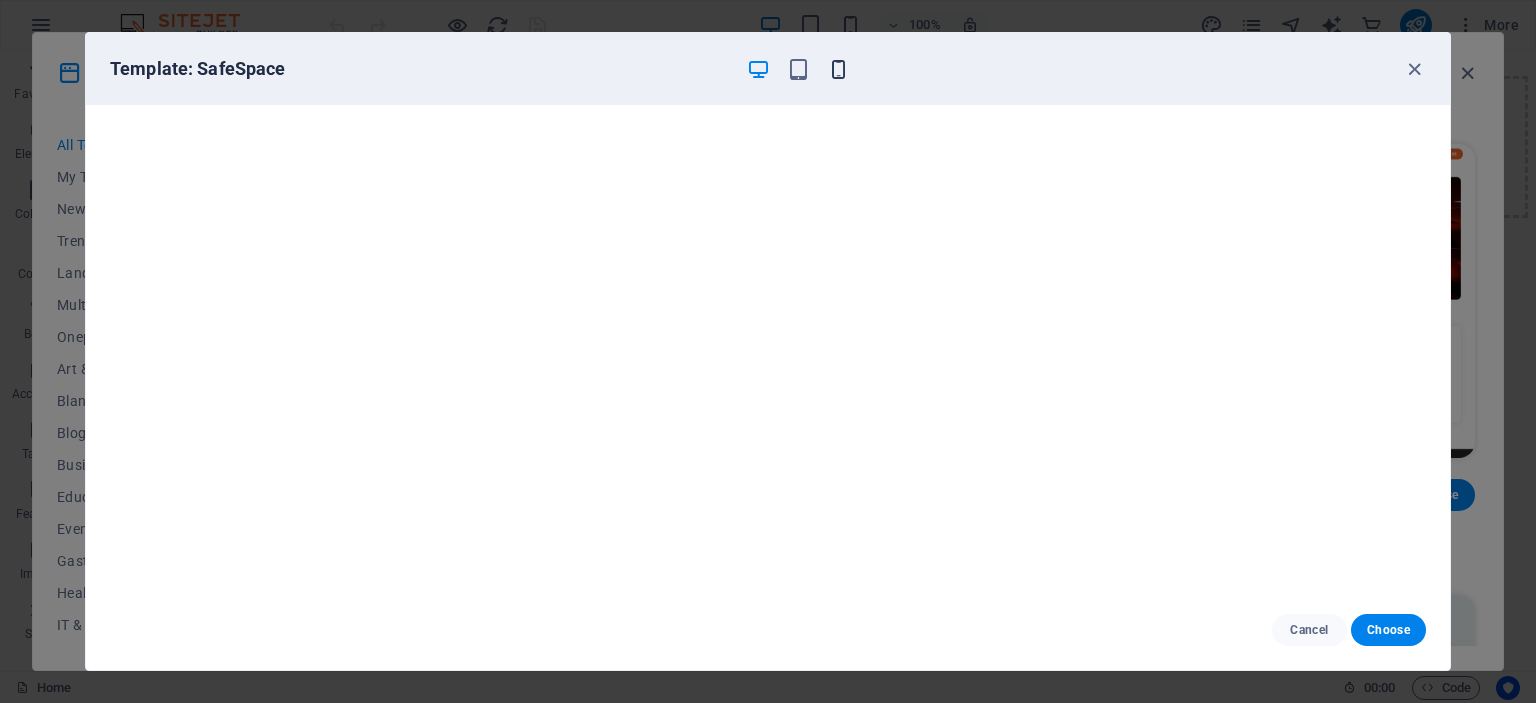 click at bounding box center [838, 69] 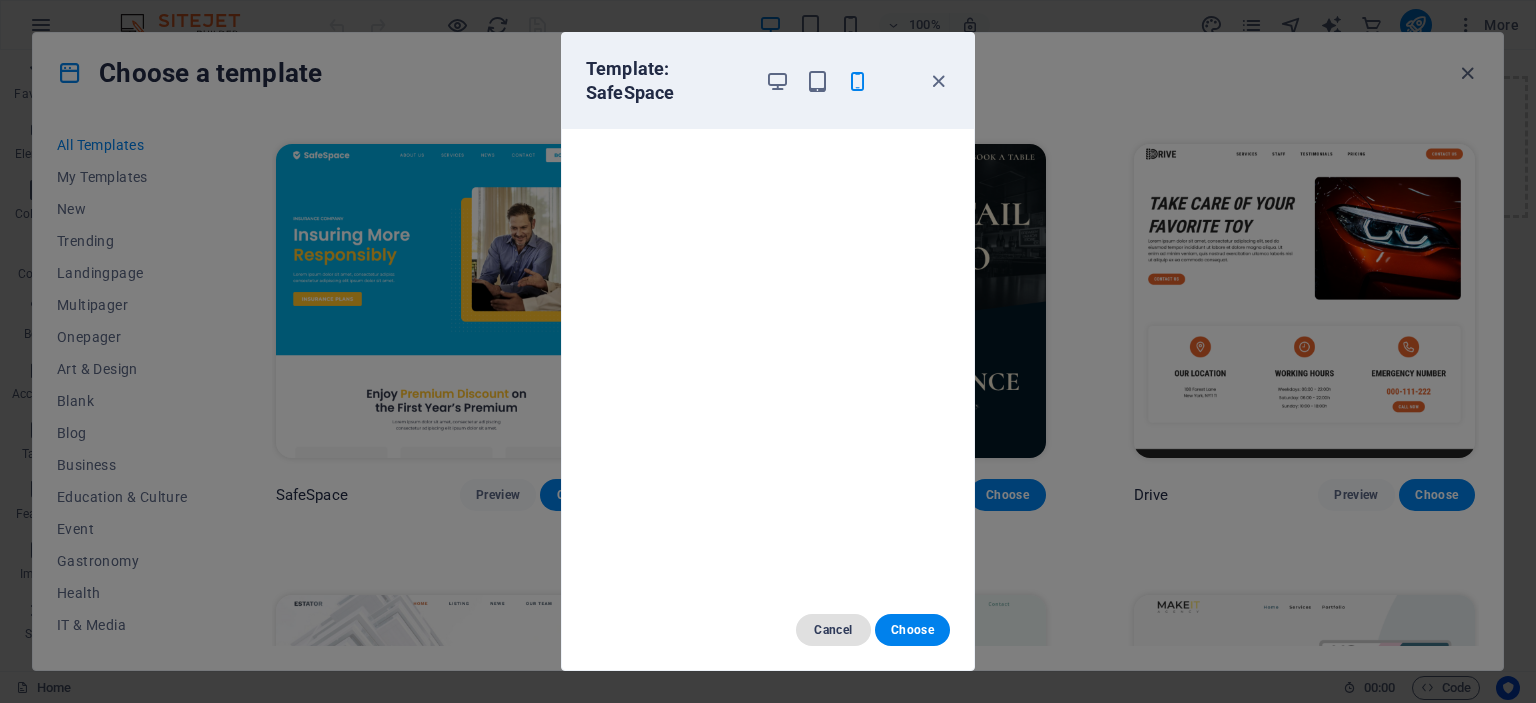 click on "Cancel" at bounding box center (833, 630) 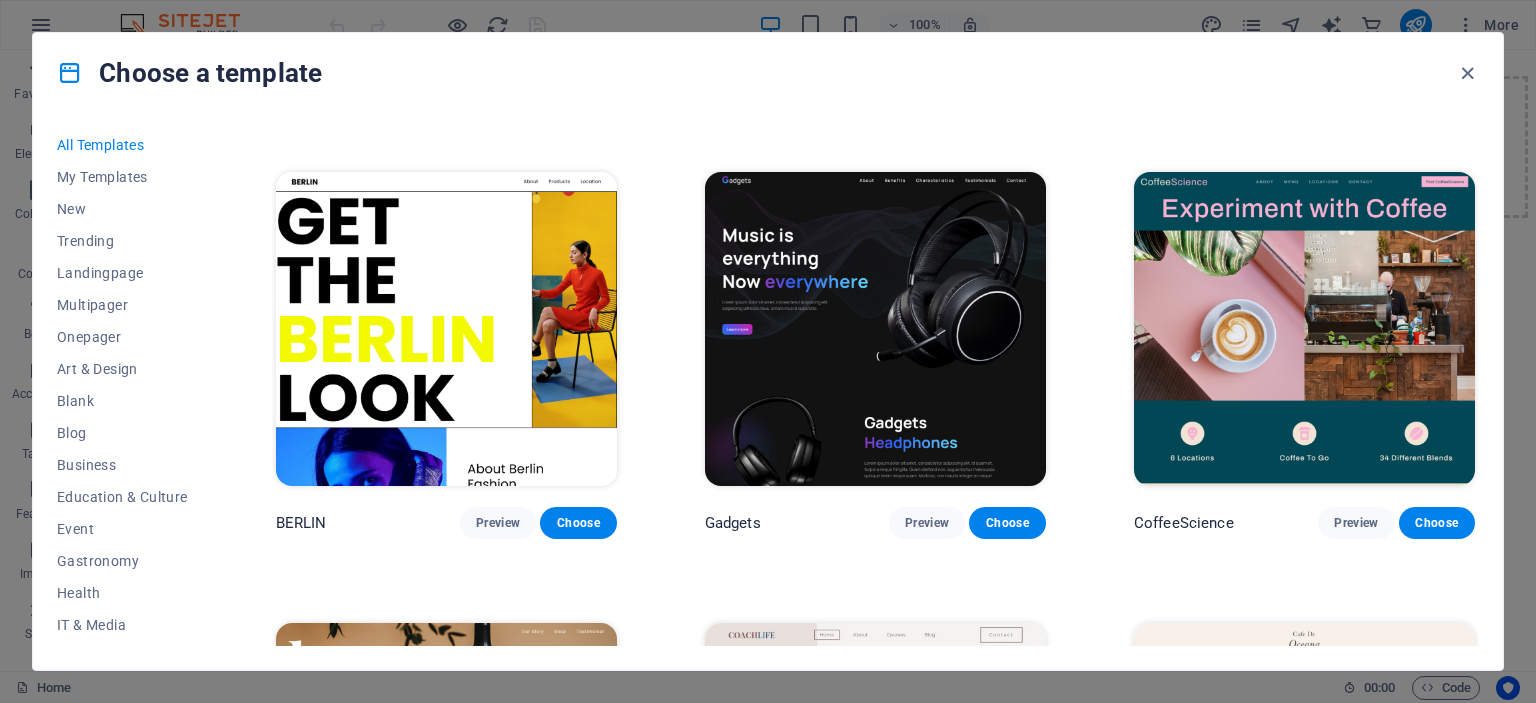 scroll, scrollTop: 5832, scrollLeft: 0, axis: vertical 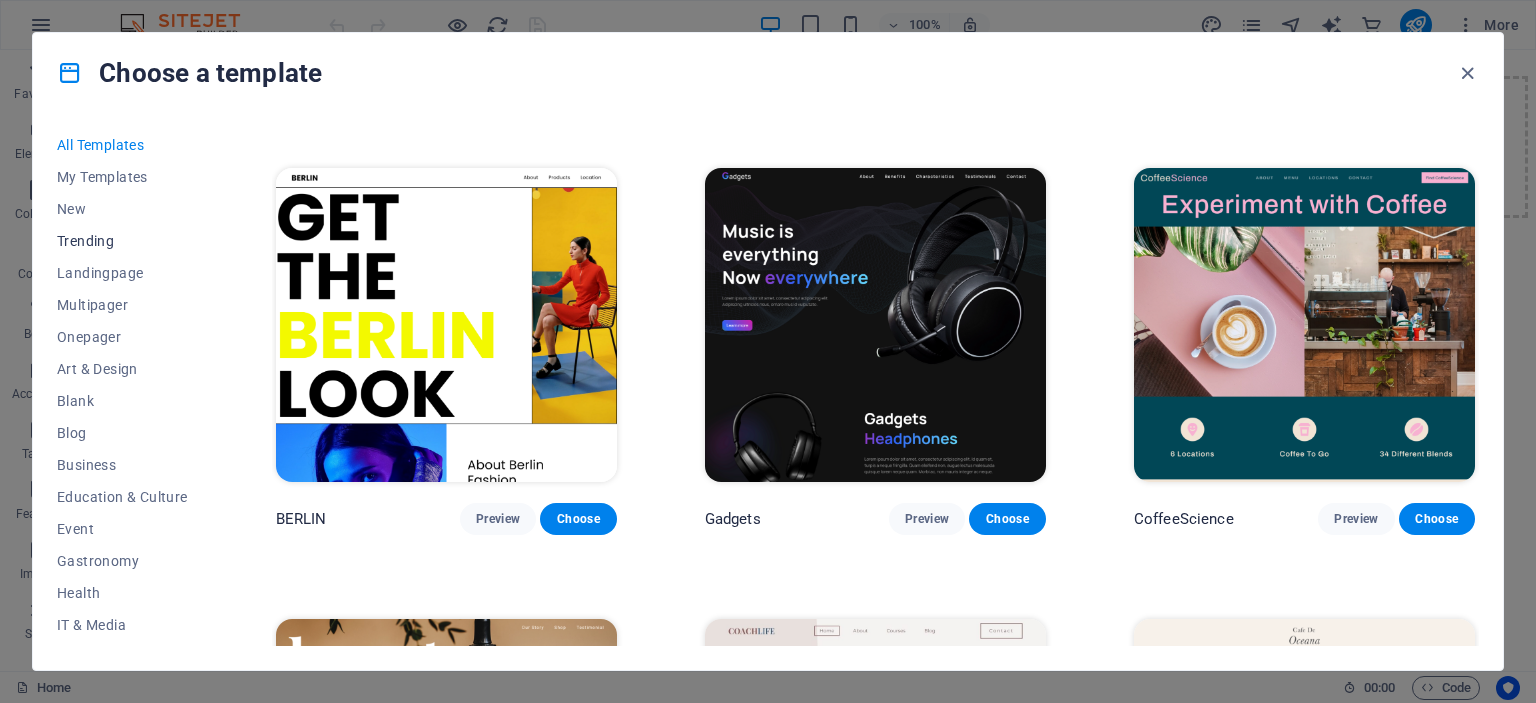 click on "Trending" at bounding box center (122, 241) 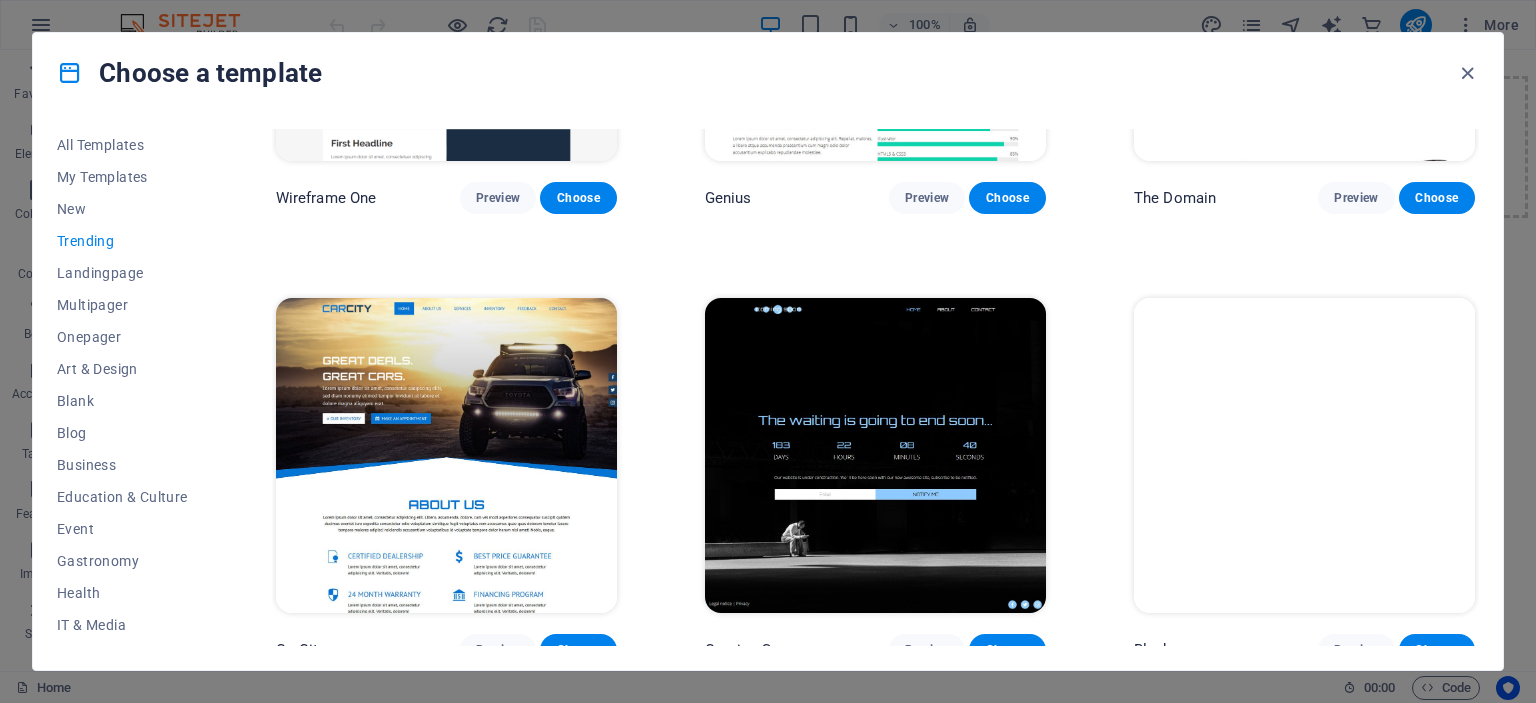scroll, scrollTop: 2098, scrollLeft: 0, axis: vertical 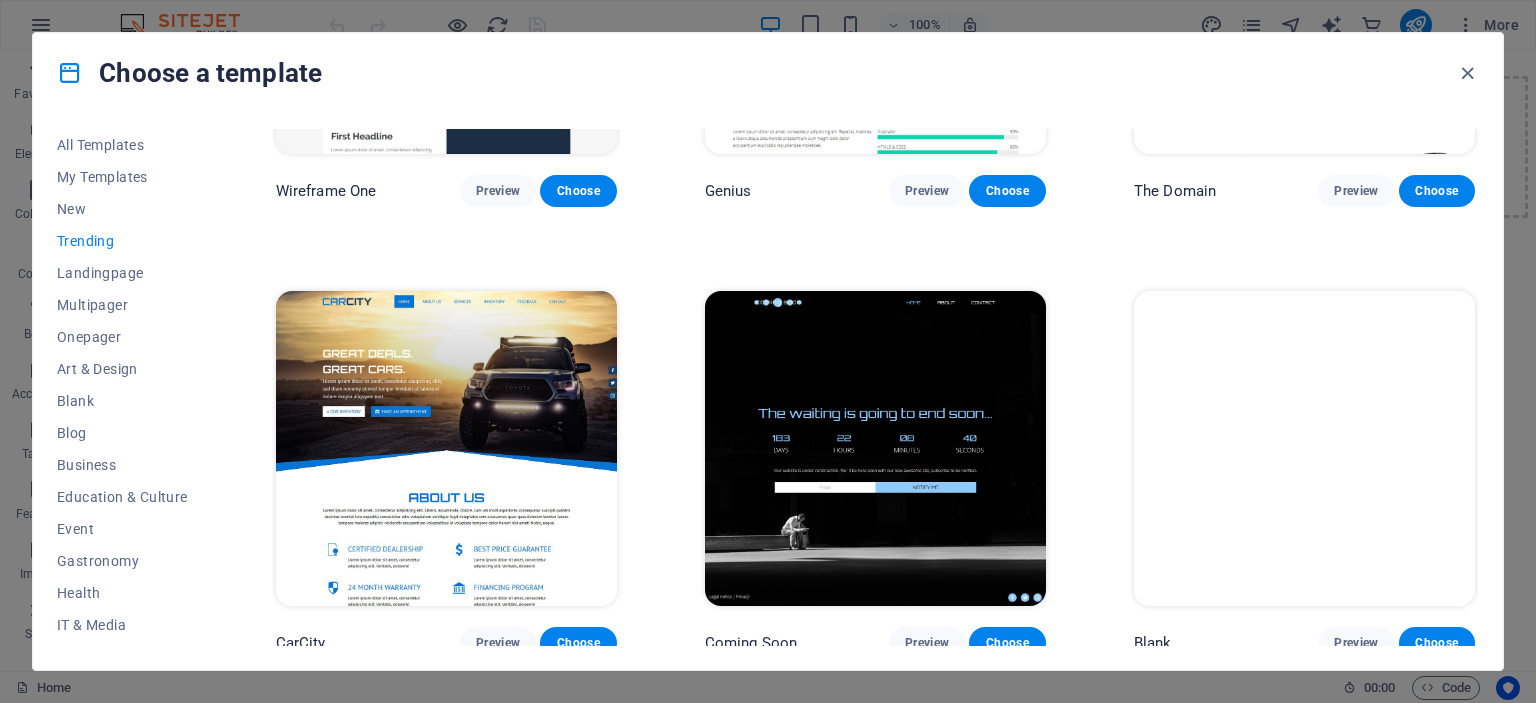 click at bounding box center (875, 448) 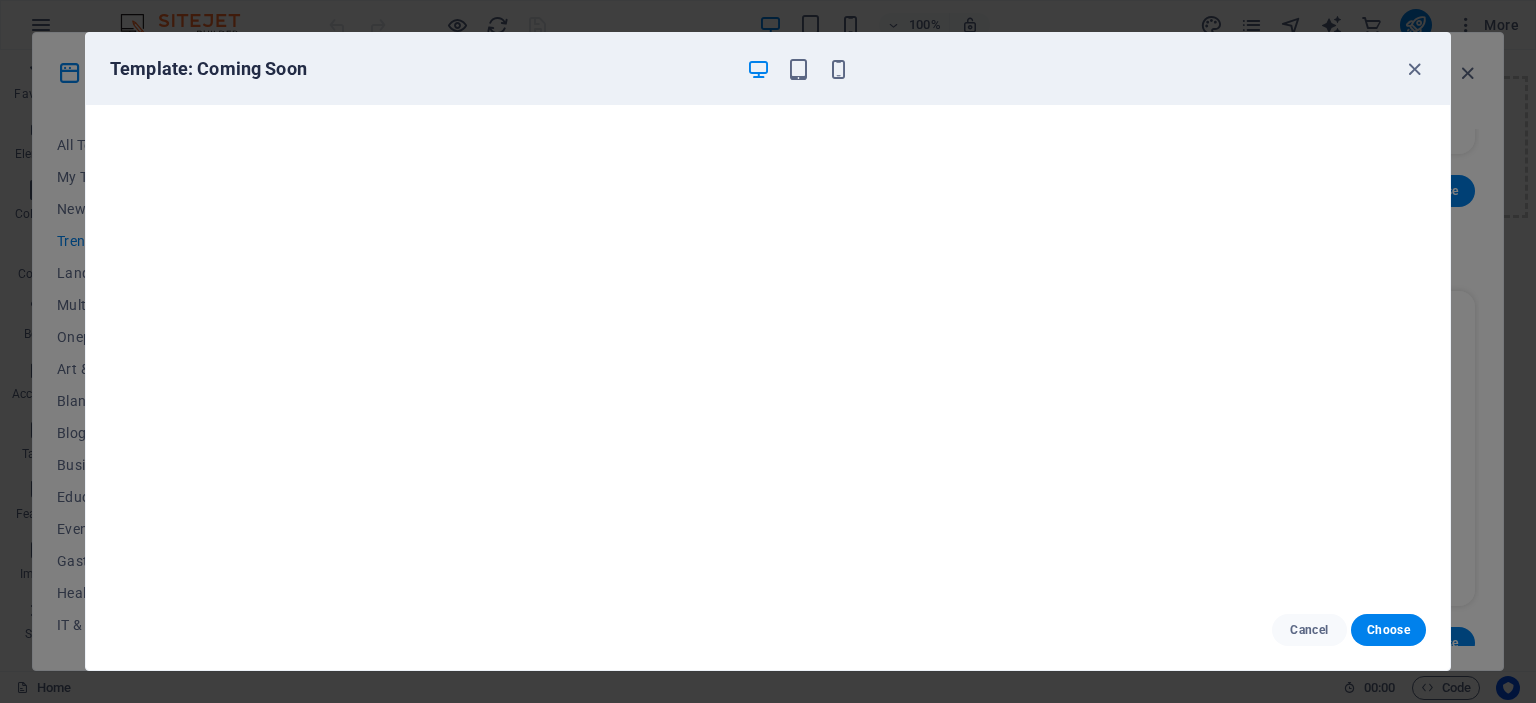 scroll, scrollTop: 5, scrollLeft: 0, axis: vertical 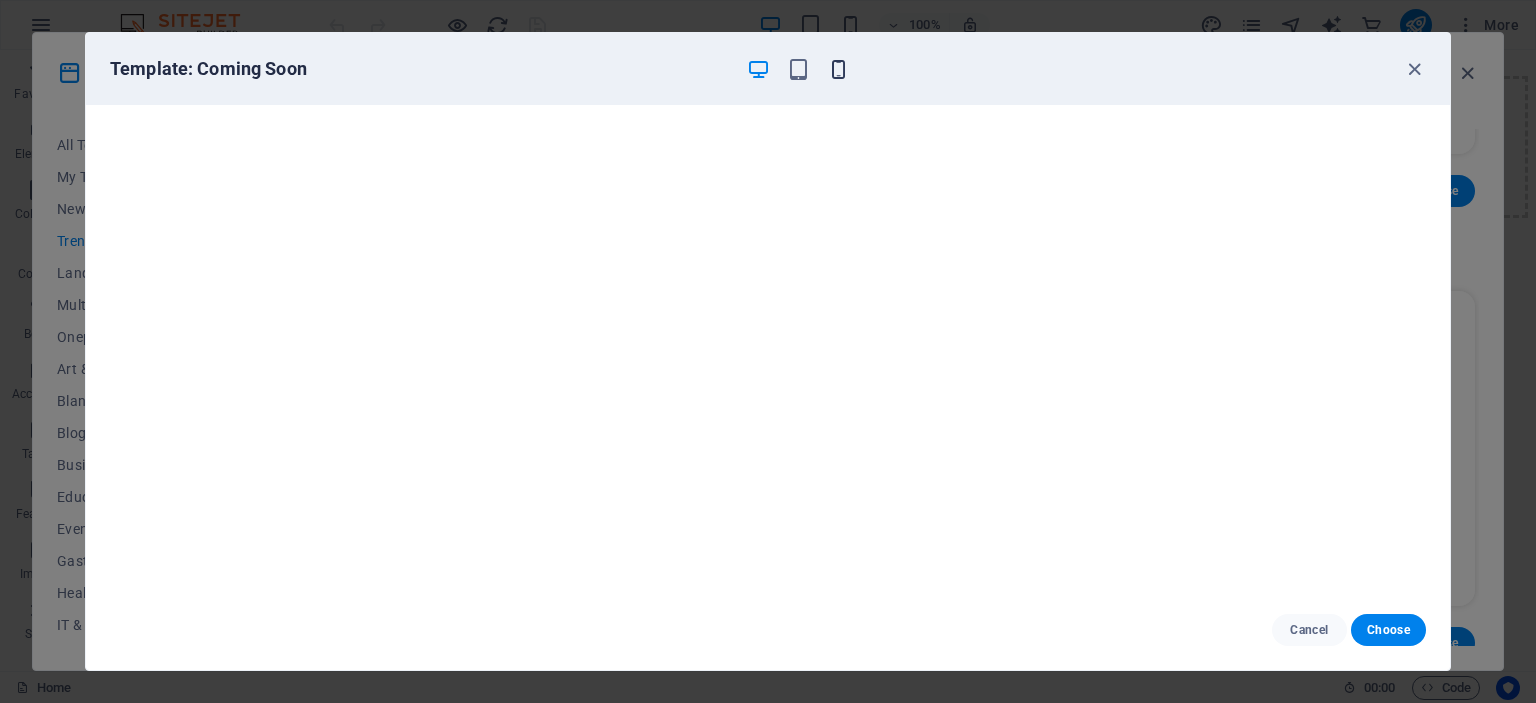 click at bounding box center [838, 69] 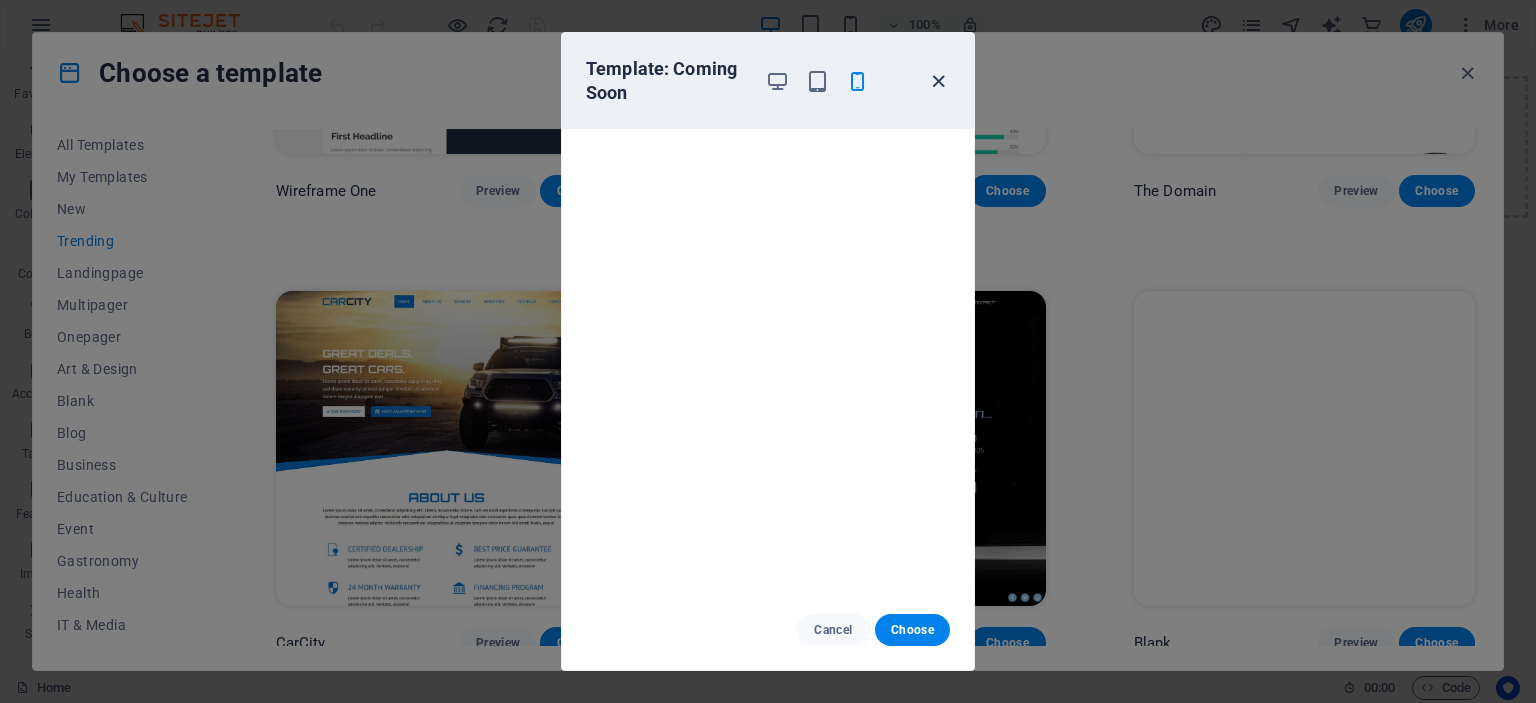 click at bounding box center [938, 81] 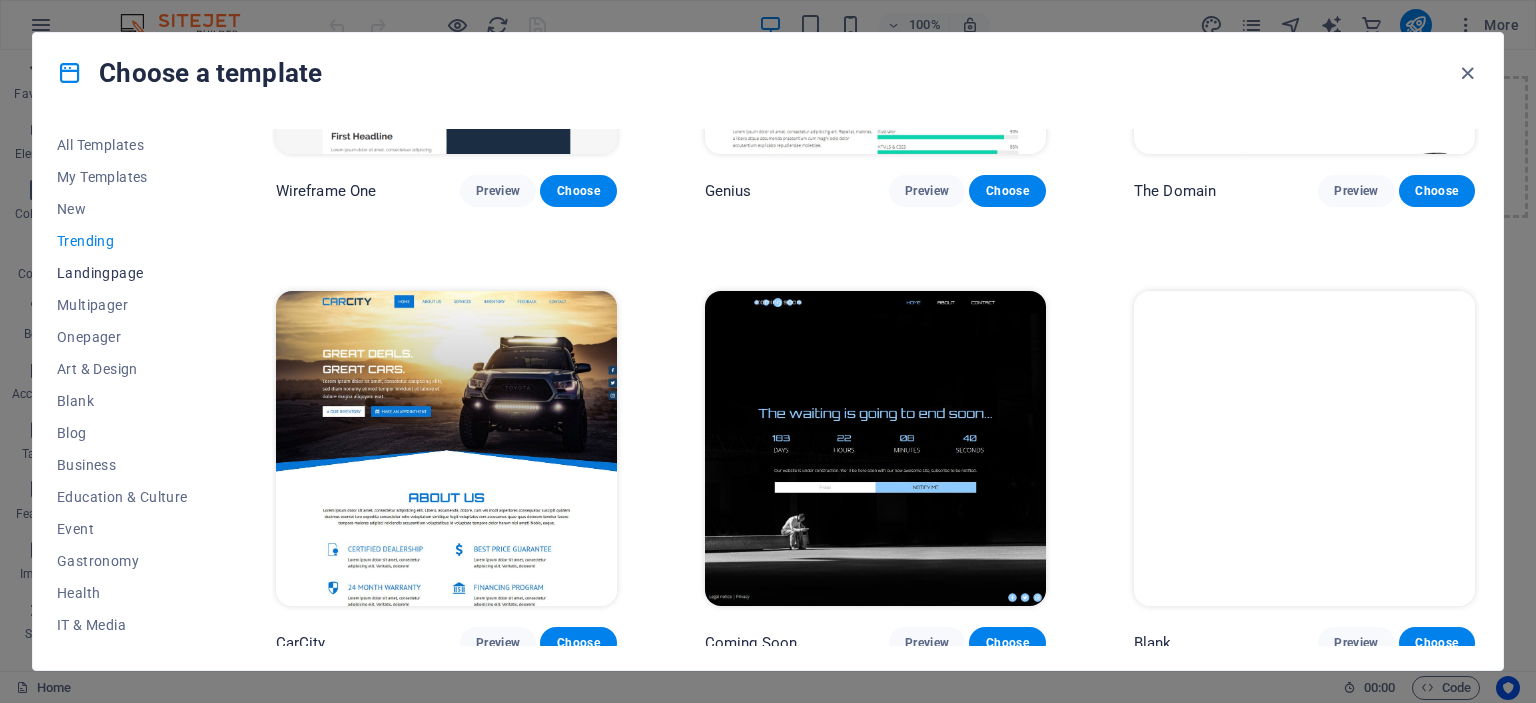 click on "Landingpage" at bounding box center (122, 273) 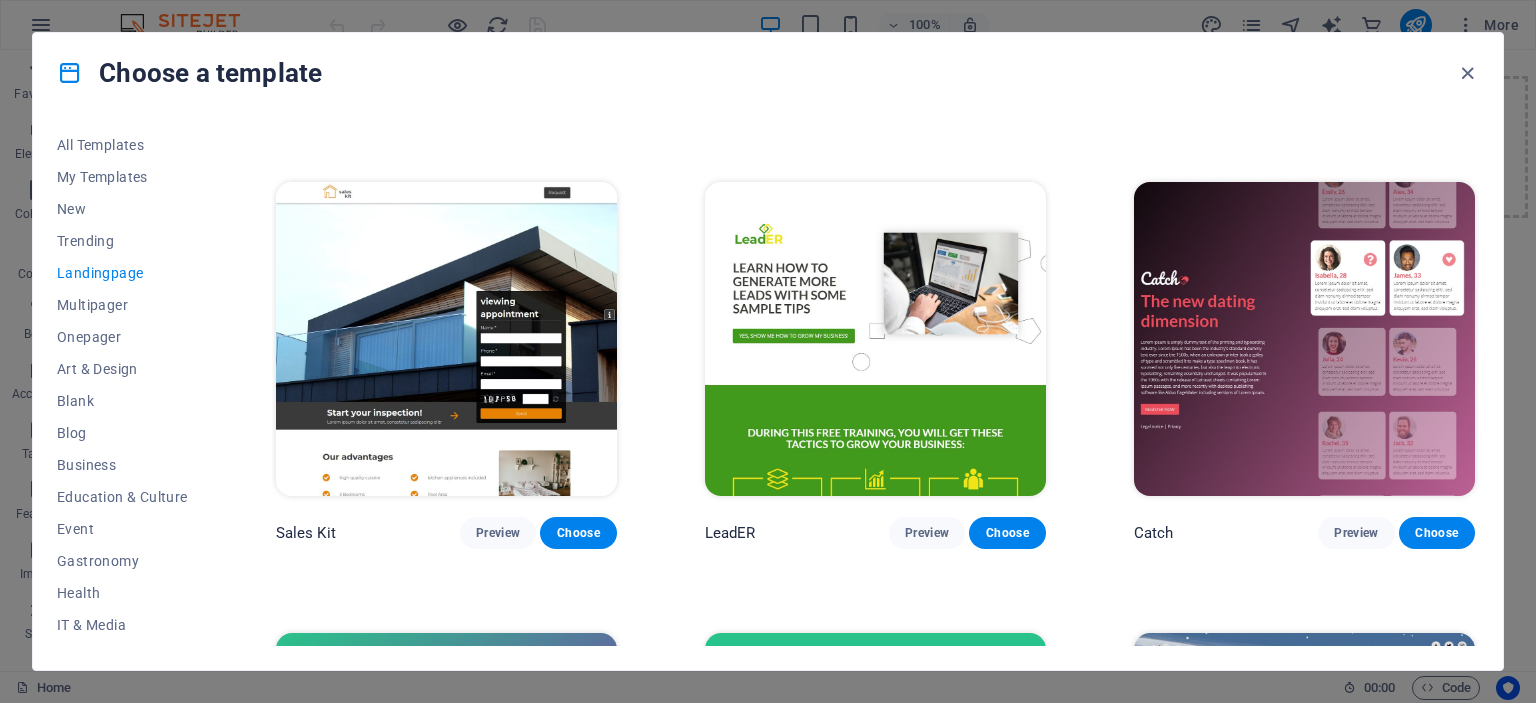 scroll, scrollTop: 2658, scrollLeft: 0, axis: vertical 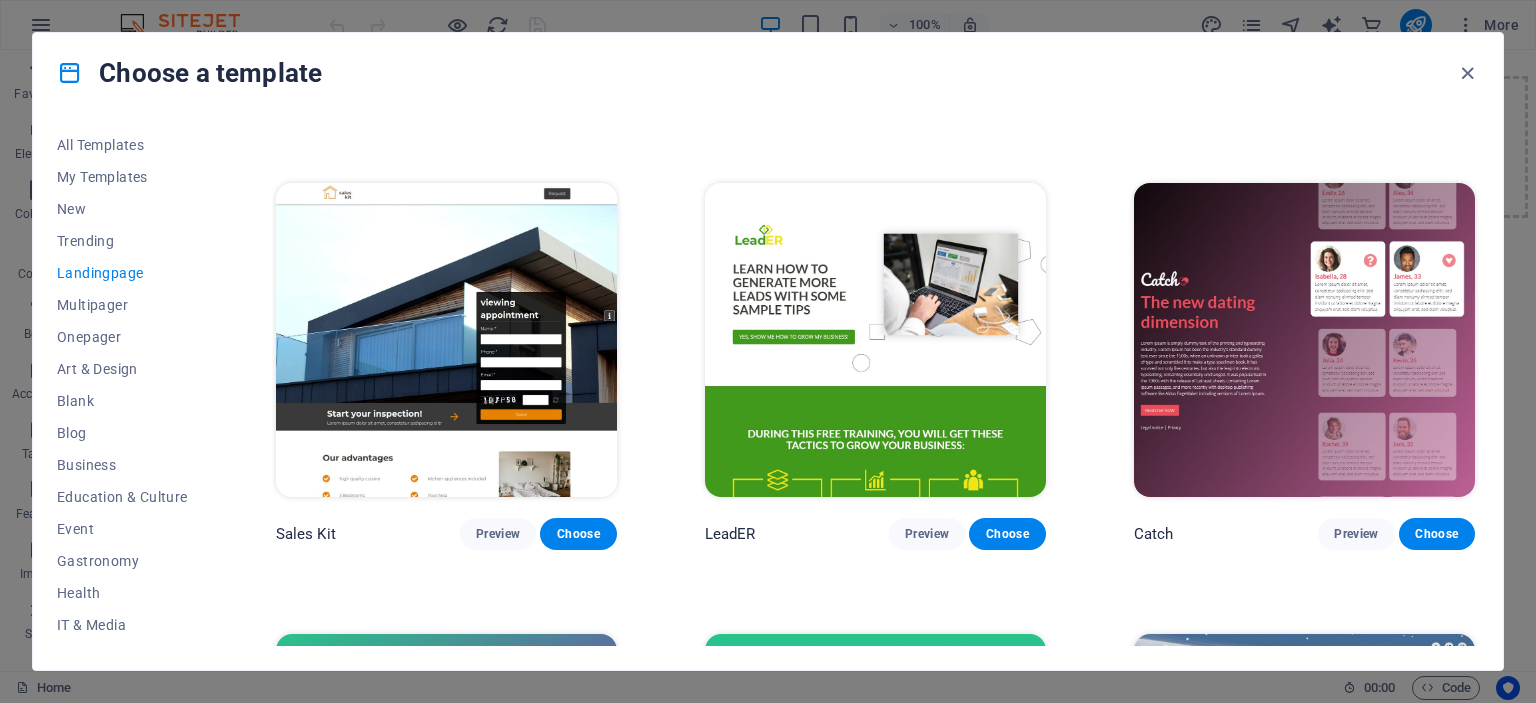 click at bounding box center (446, 340) 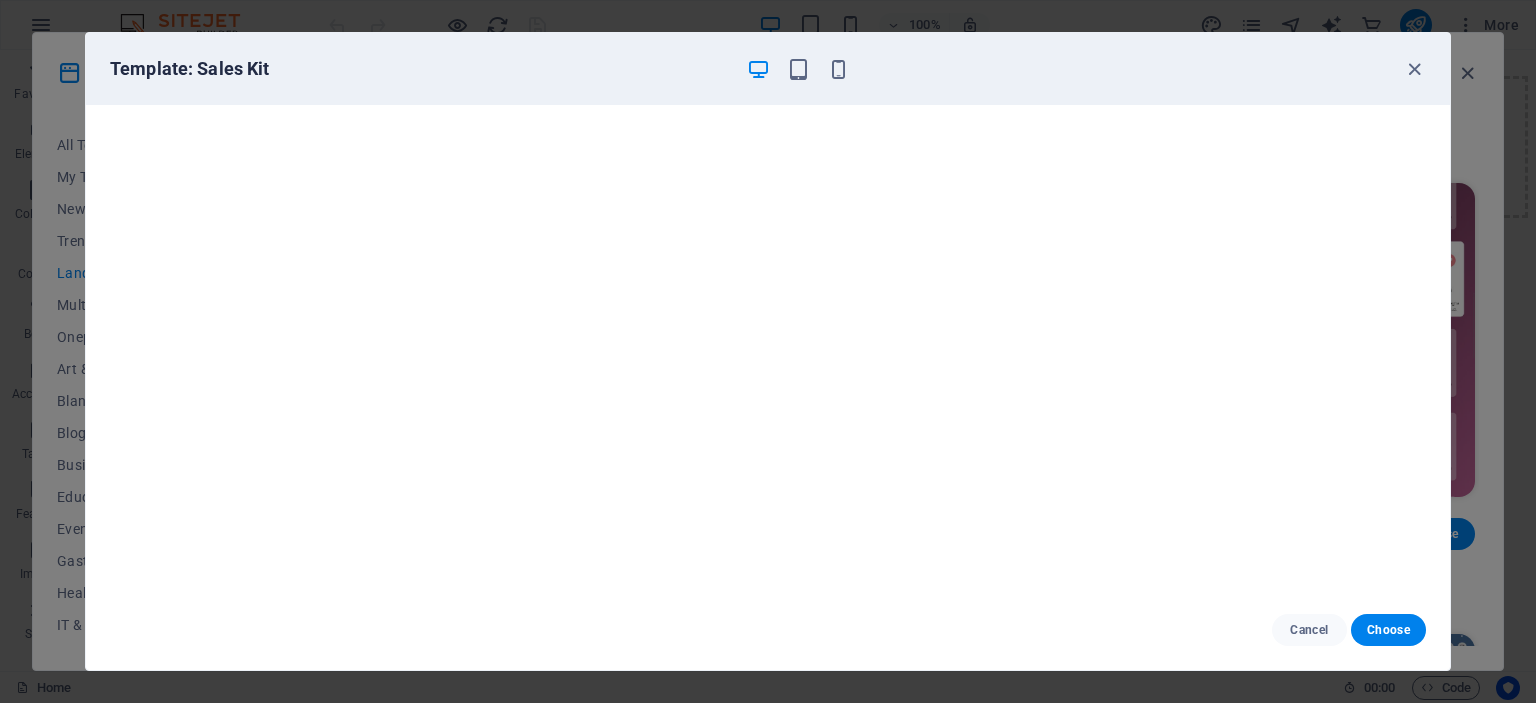 scroll, scrollTop: 5, scrollLeft: 0, axis: vertical 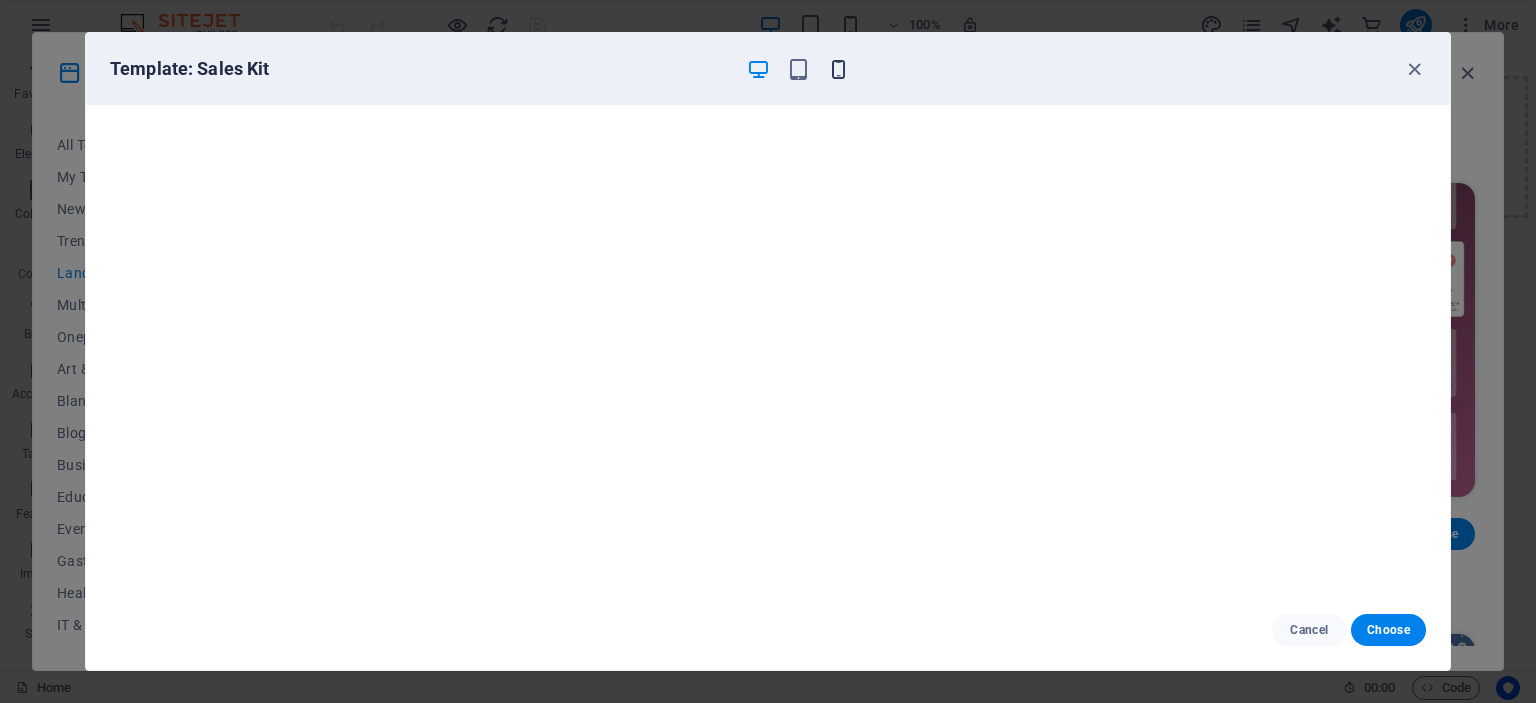 click at bounding box center [838, 69] 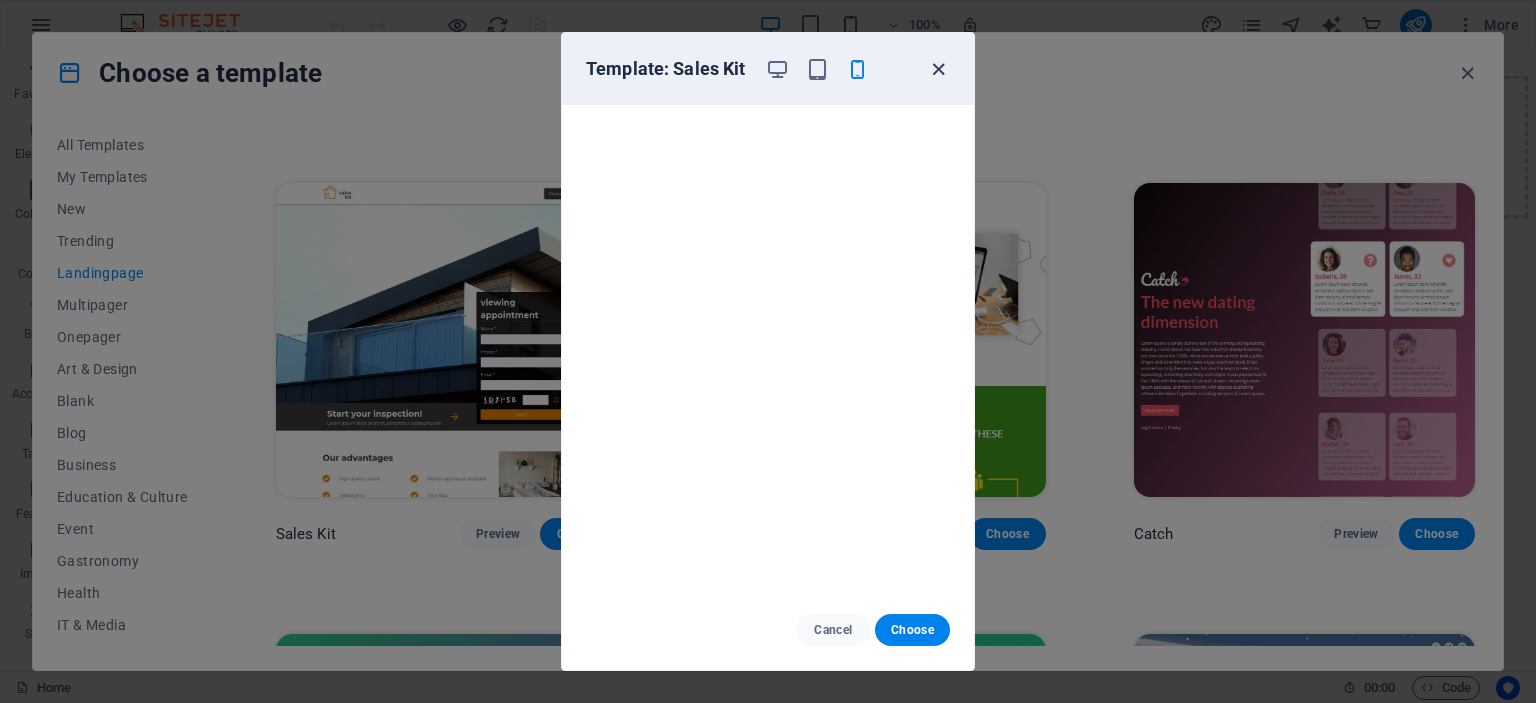 click at bounding box center (938, 69) 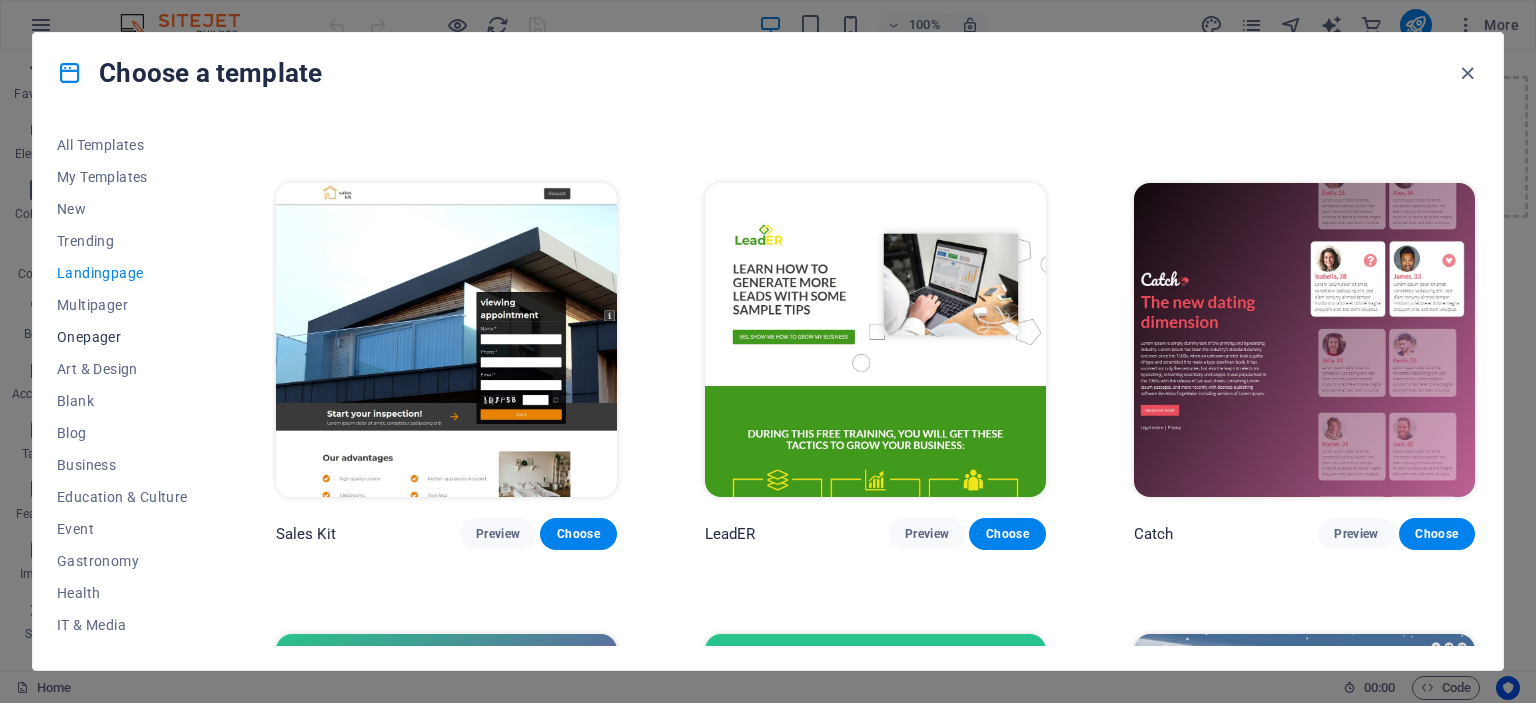click on "Onepager" at bounding box center [122, 337] 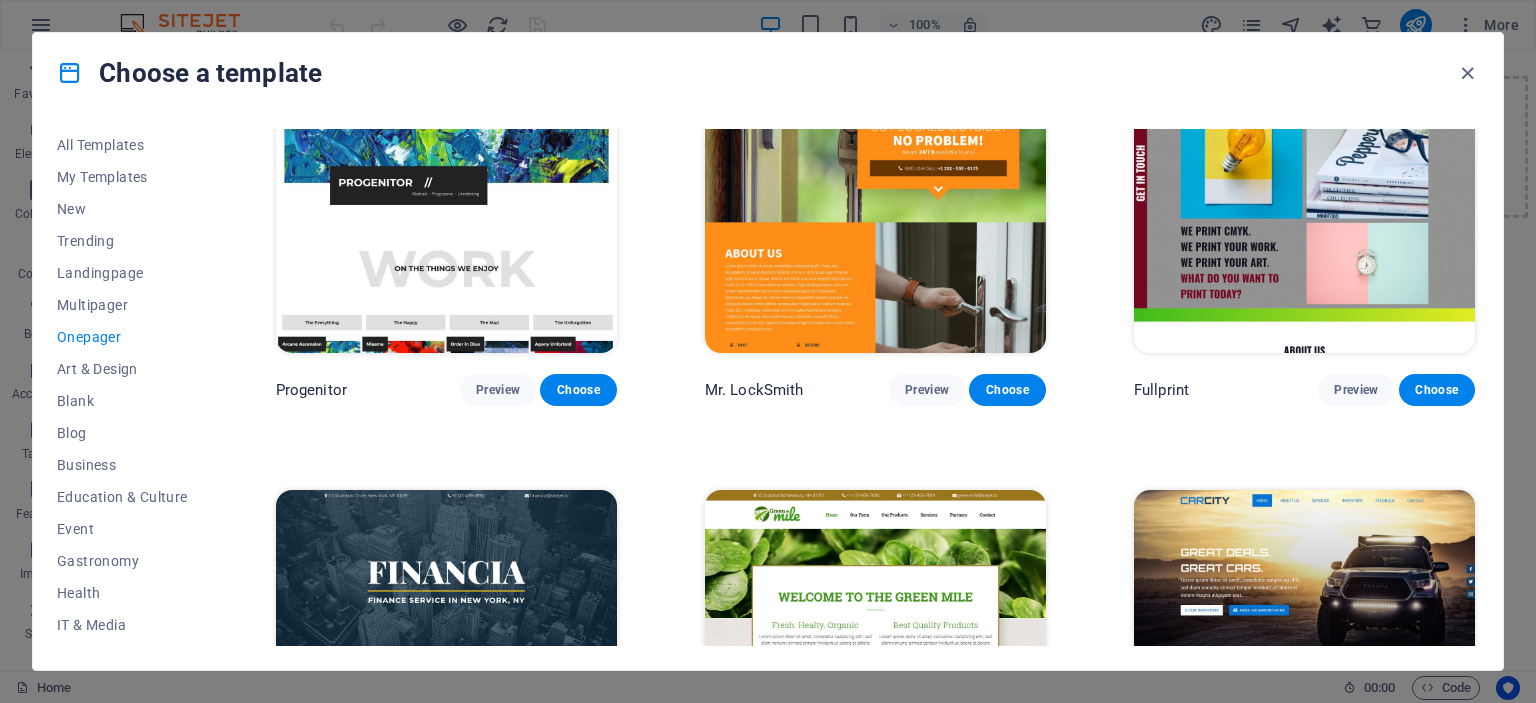 scroll, scrollTop: 5511, scrollLeft: 0, axis: vertical 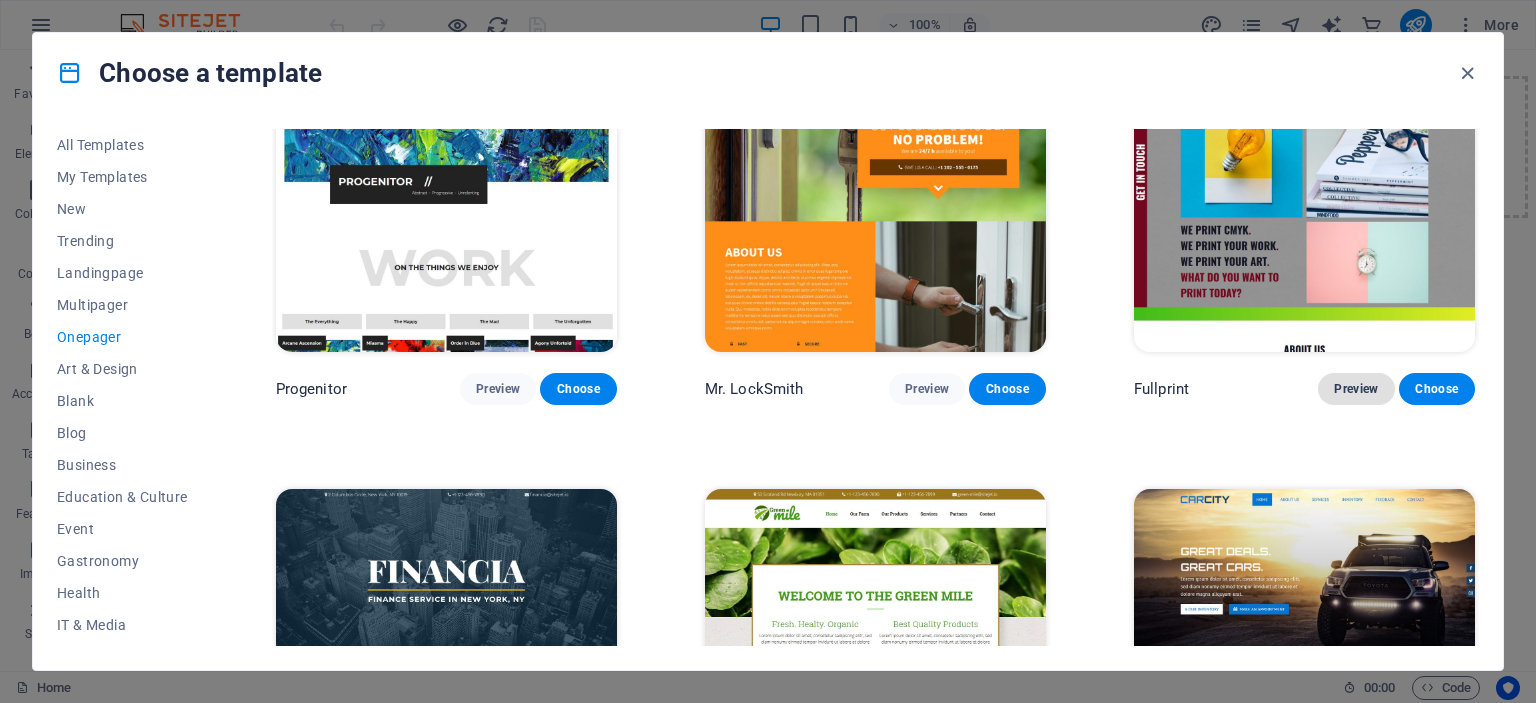 click on "Preview" at bounding box center (1356, 389) 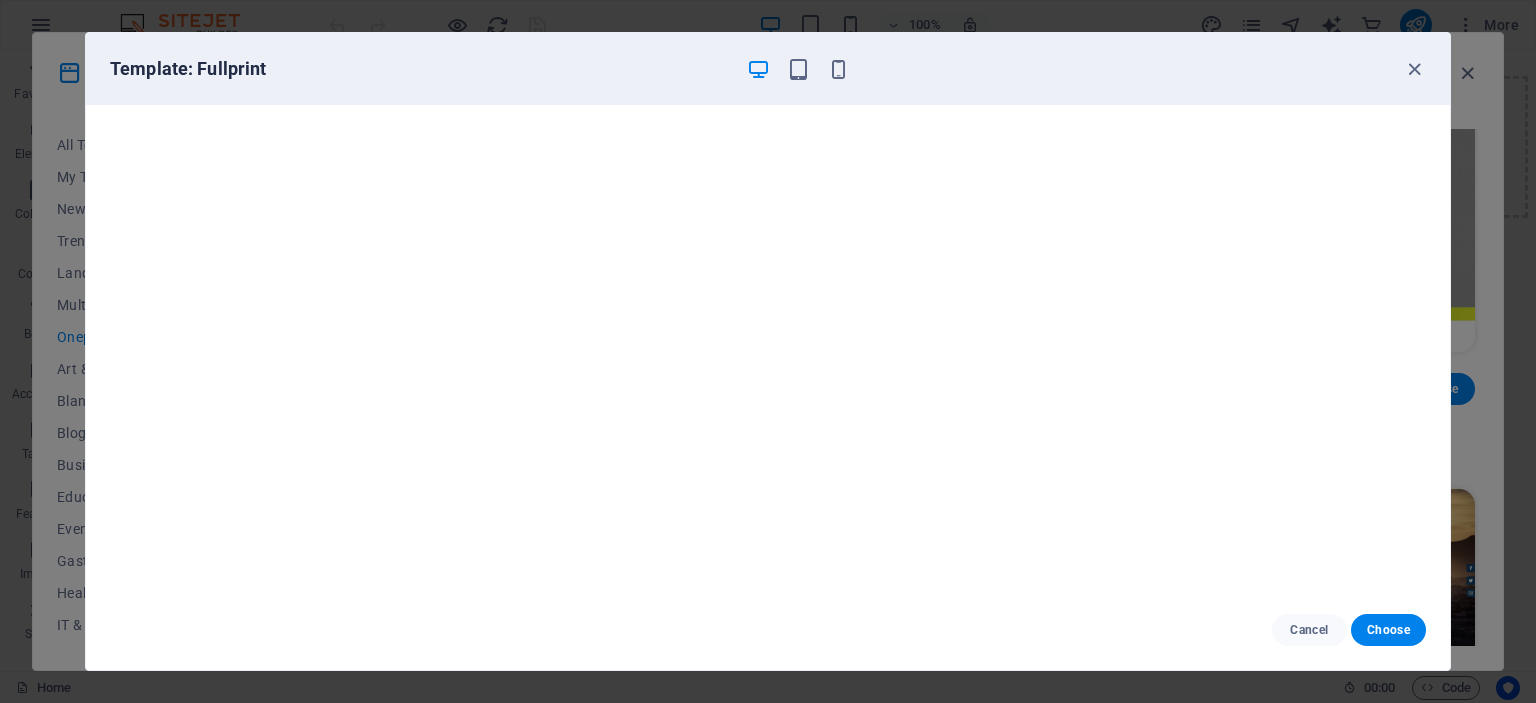 scroll, scrollTop: 0, scrollLeft: 0, axis: both 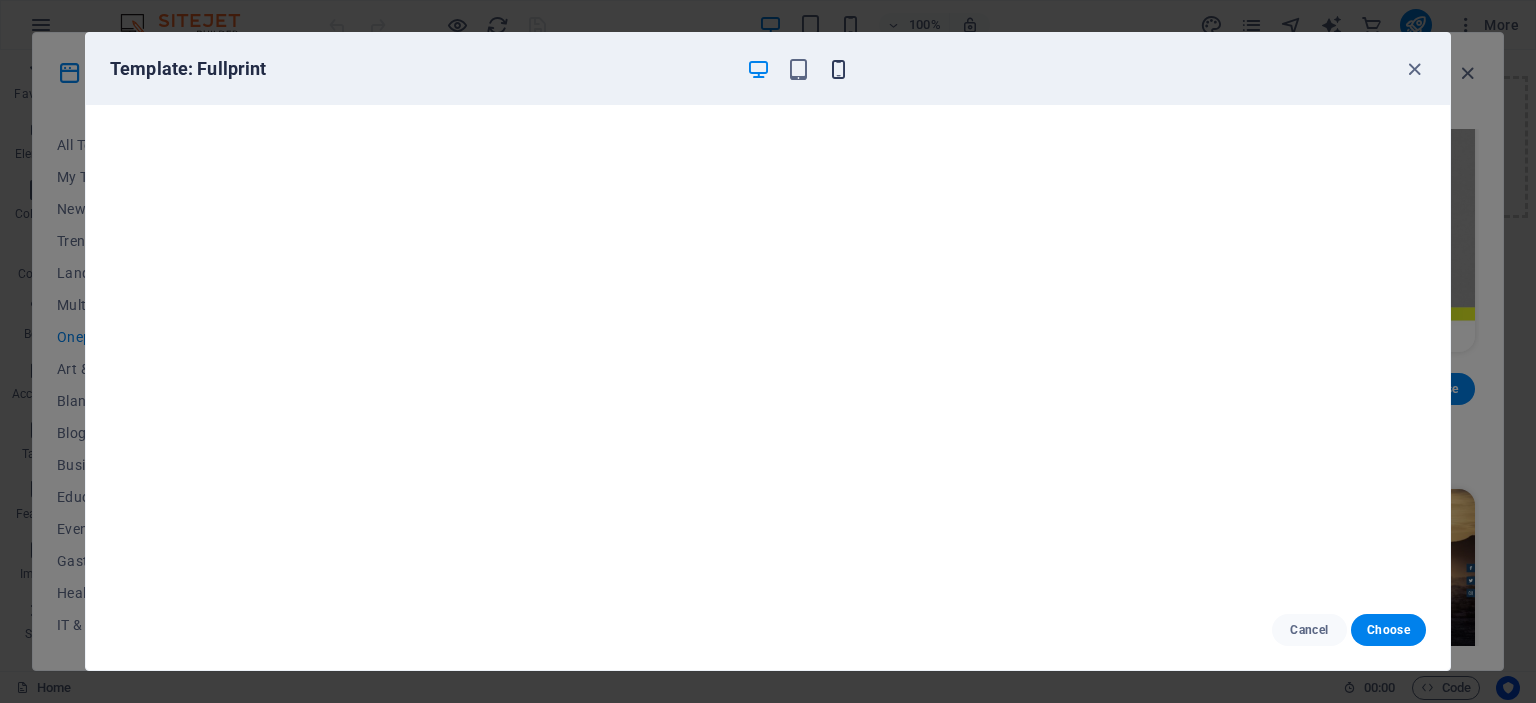 click at bounding box center [838, 69] 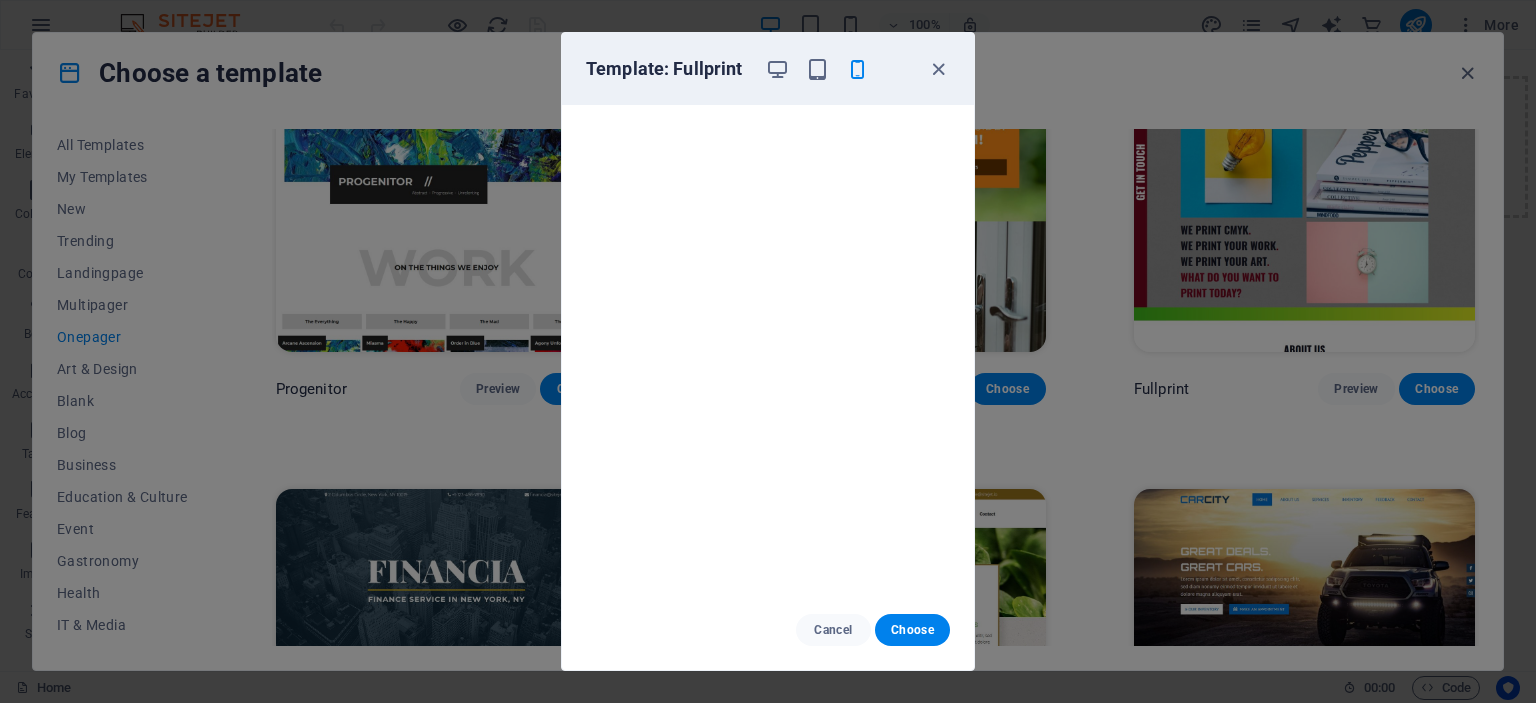 scroll, scrollTop: 0, scrollLeft: 0, axis: both 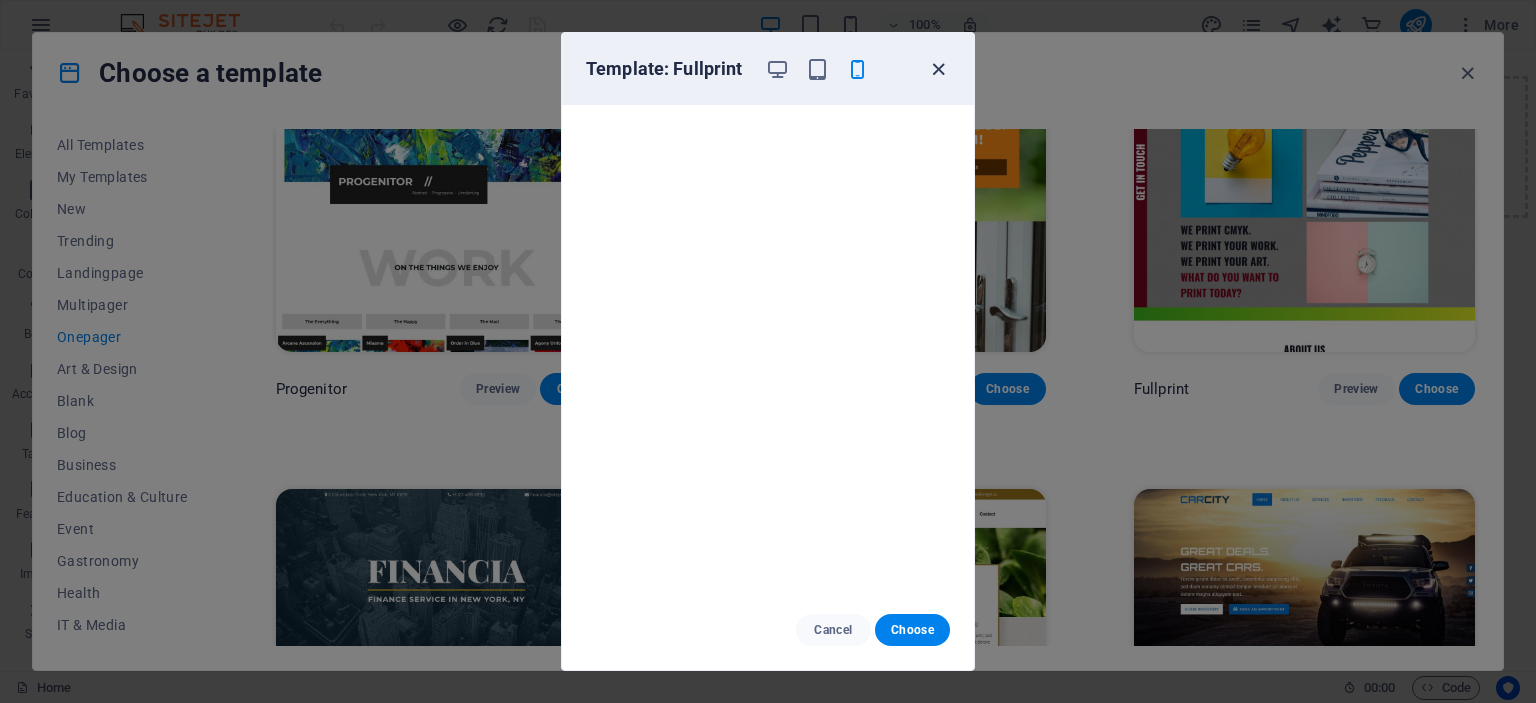click at bounding box center (938, 69) 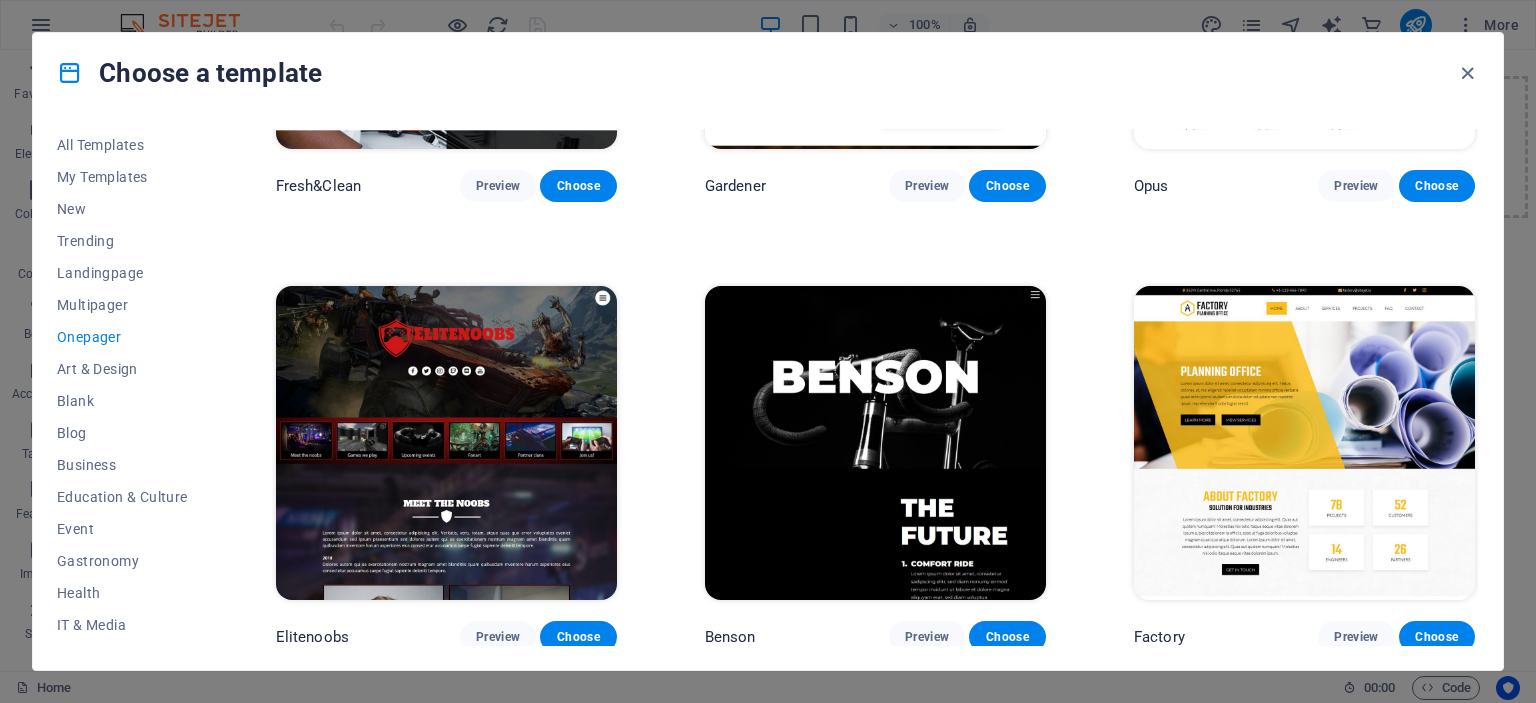 scroll, scrollTop: 8425, scrollLeft: 0, axis: vertical 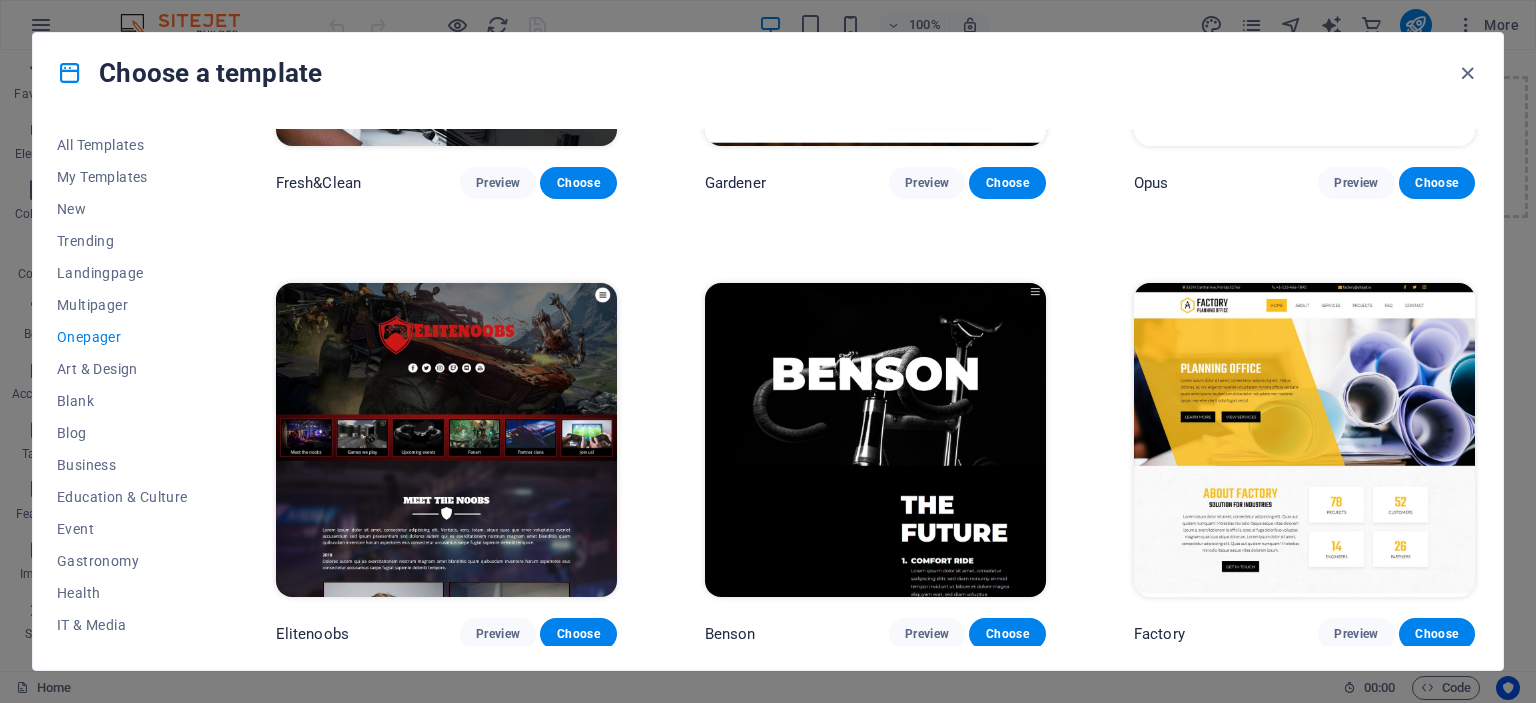 click on "Elitenoobs Preview Choose" at bounding box center [446, 464] 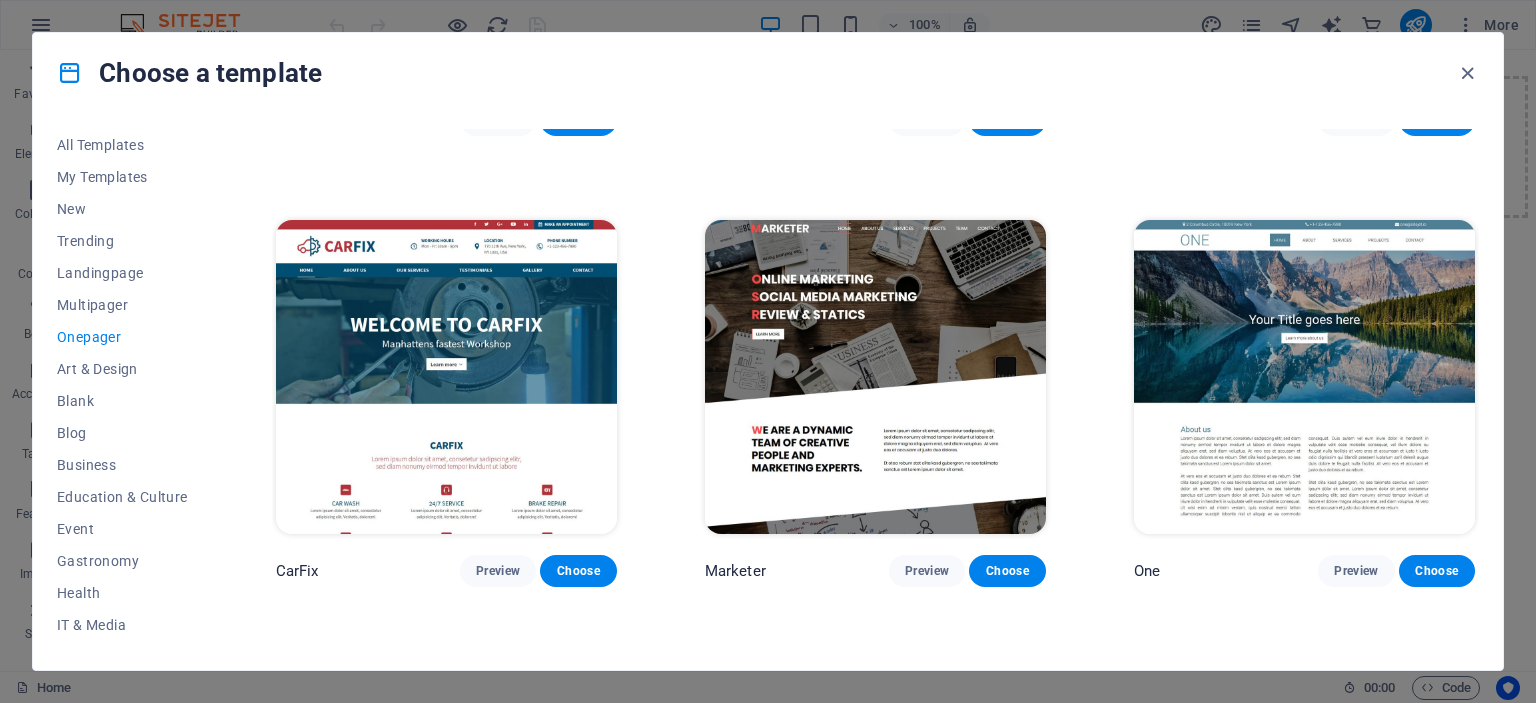 scroll, scrollTop: 9844, scrollLeft: 0, axis: vertical 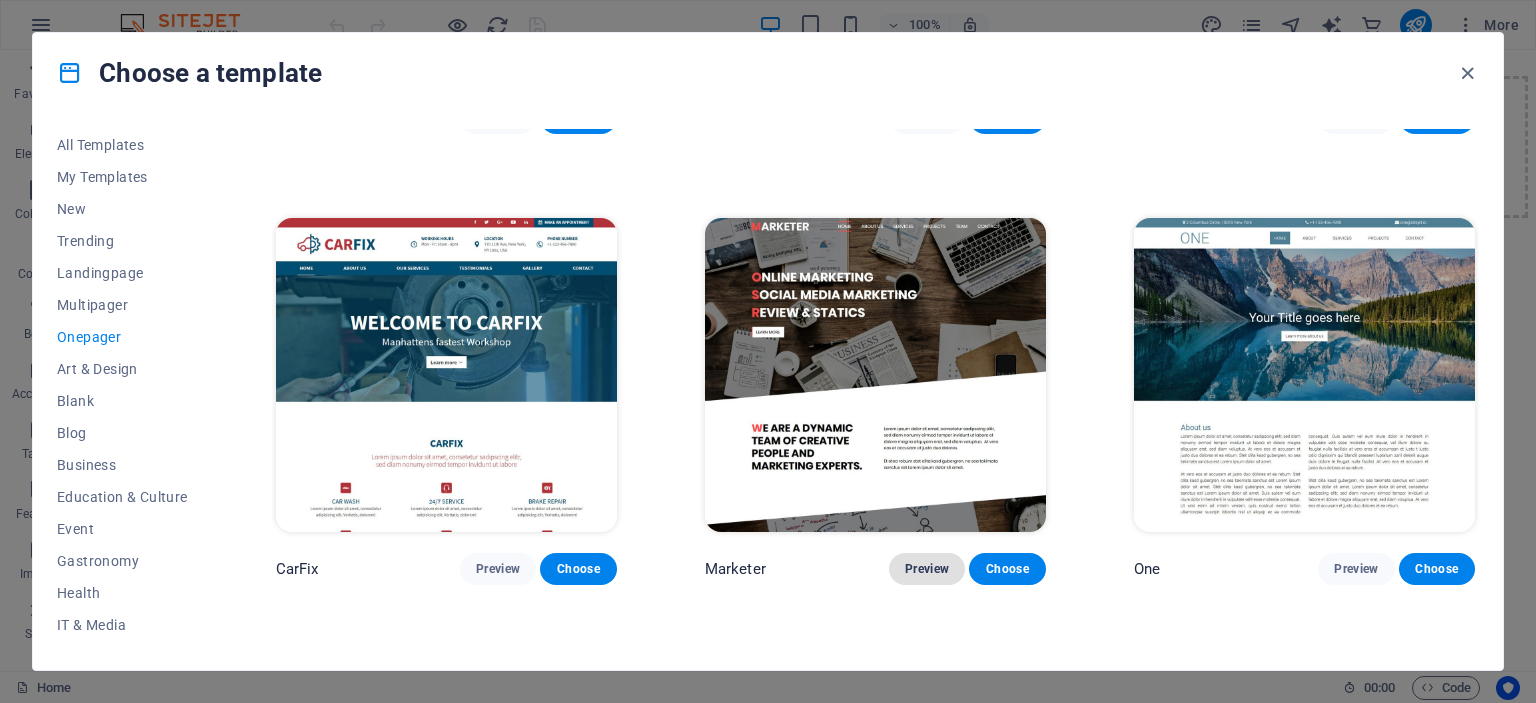 click on "Preview" at bounding box center [927, 569] 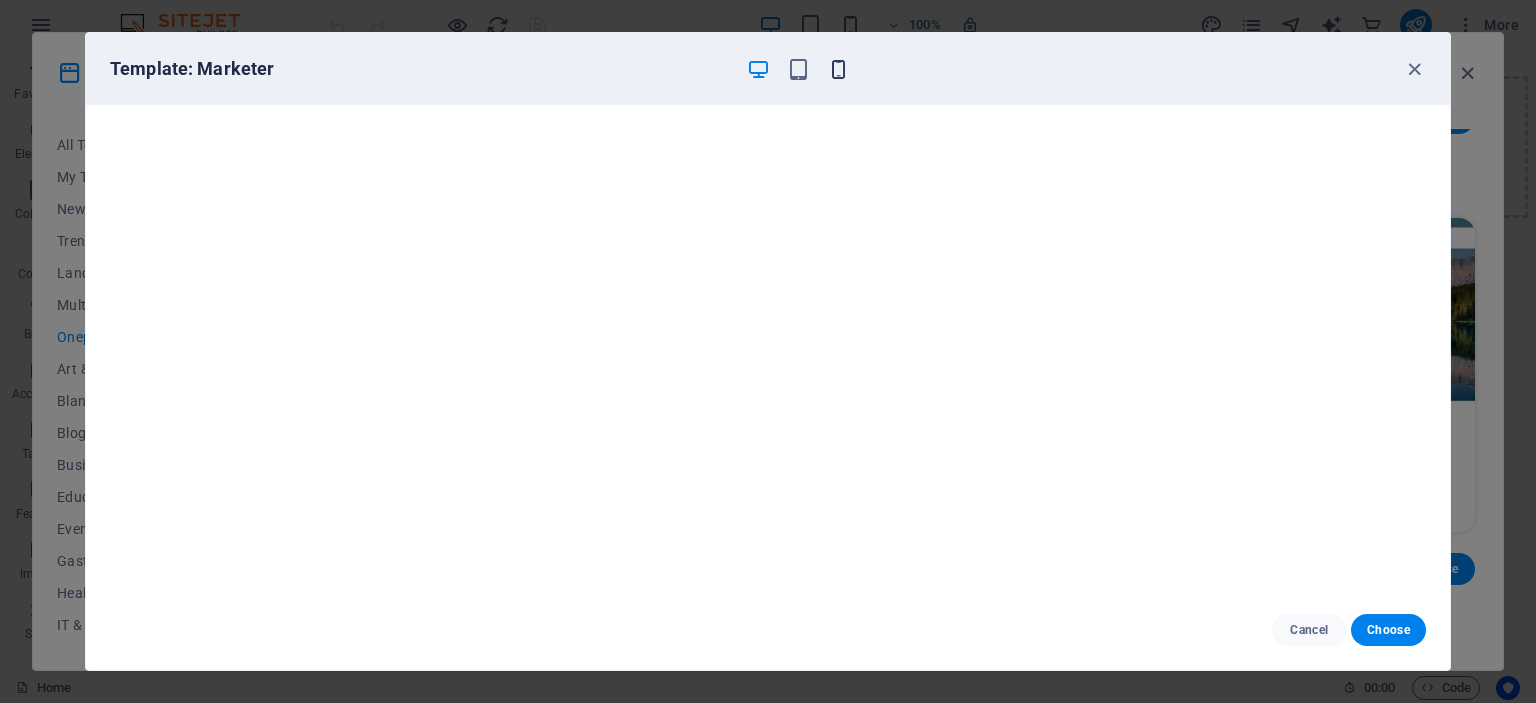 click at bounding box center [838, 69] 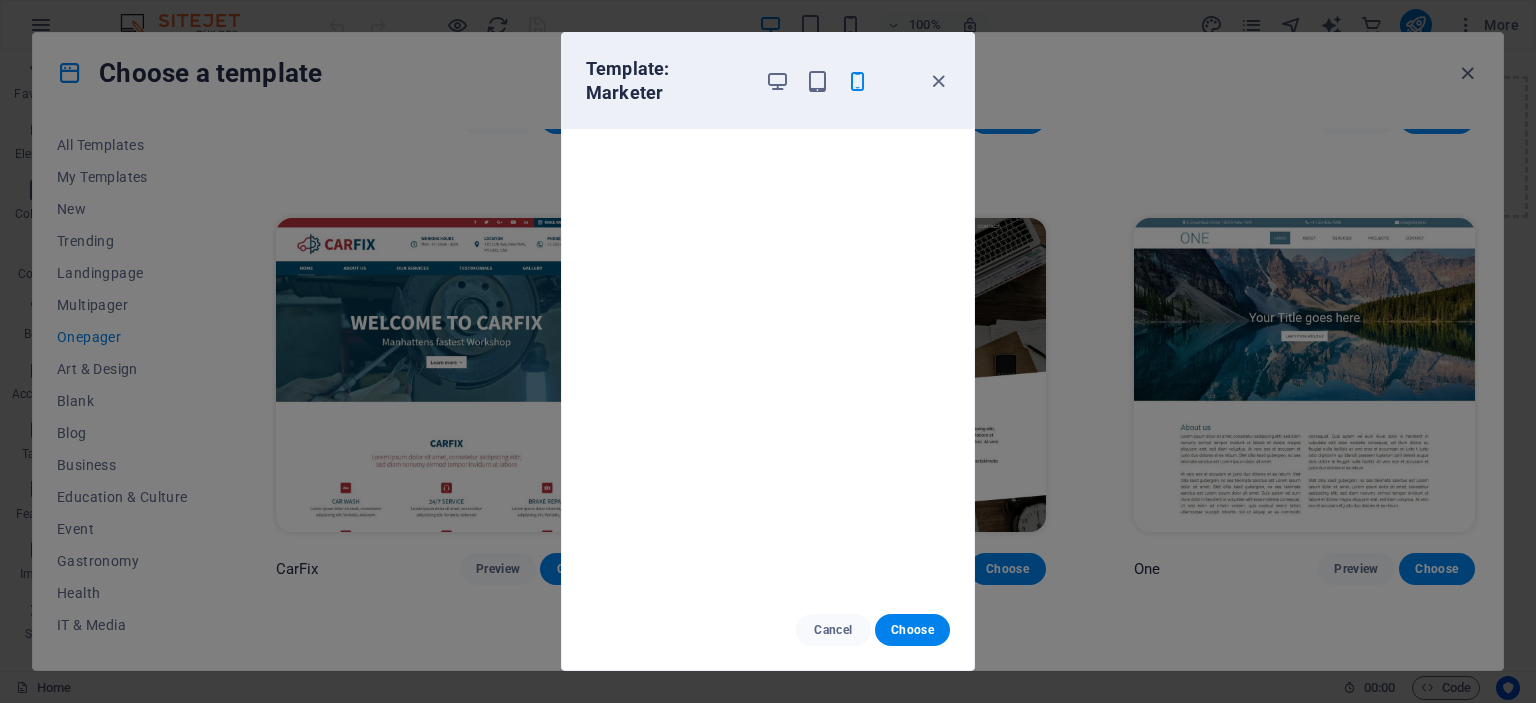 click on "Template: Marketer Cancel Choose" at bounding box center [768, 351] 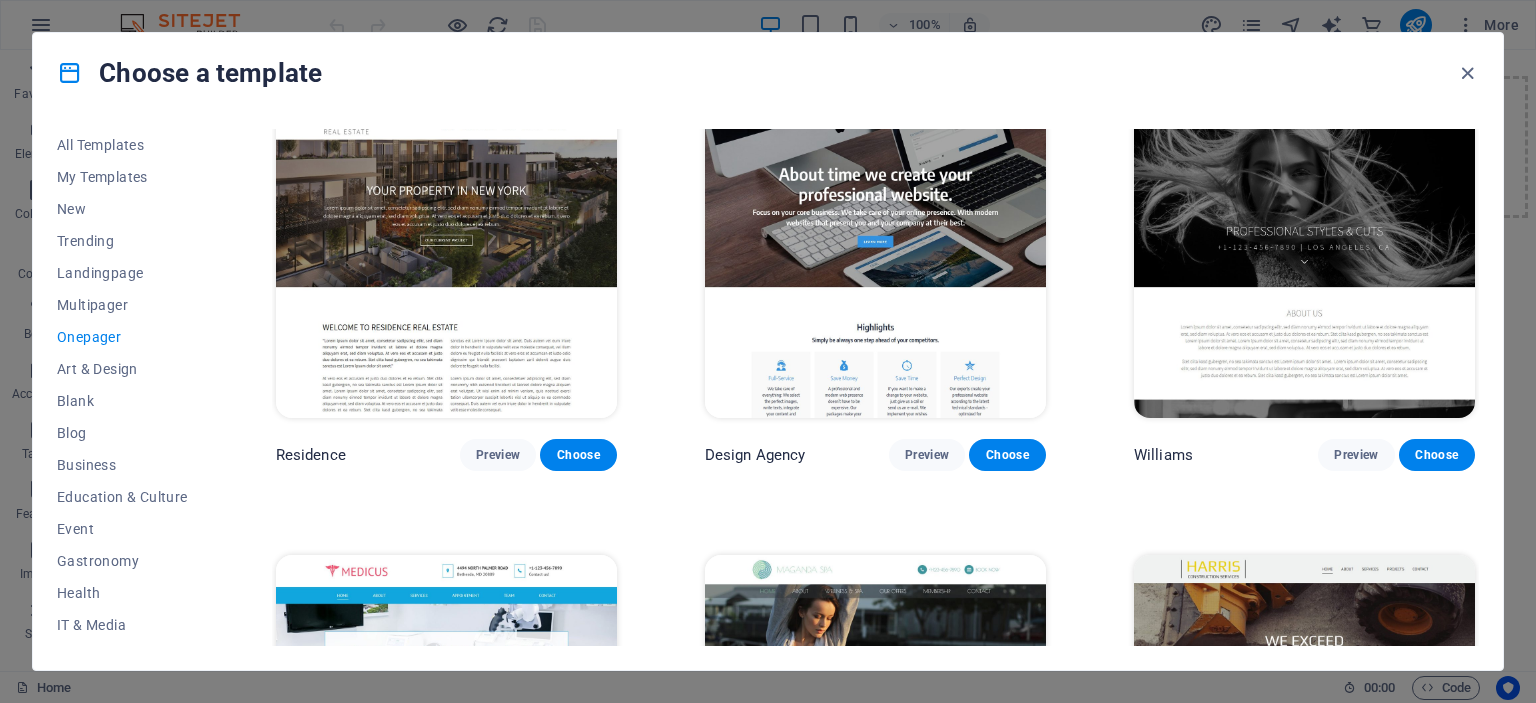 scroll, scrollTop: 10413, scrollLeft: 0, axis: vertical 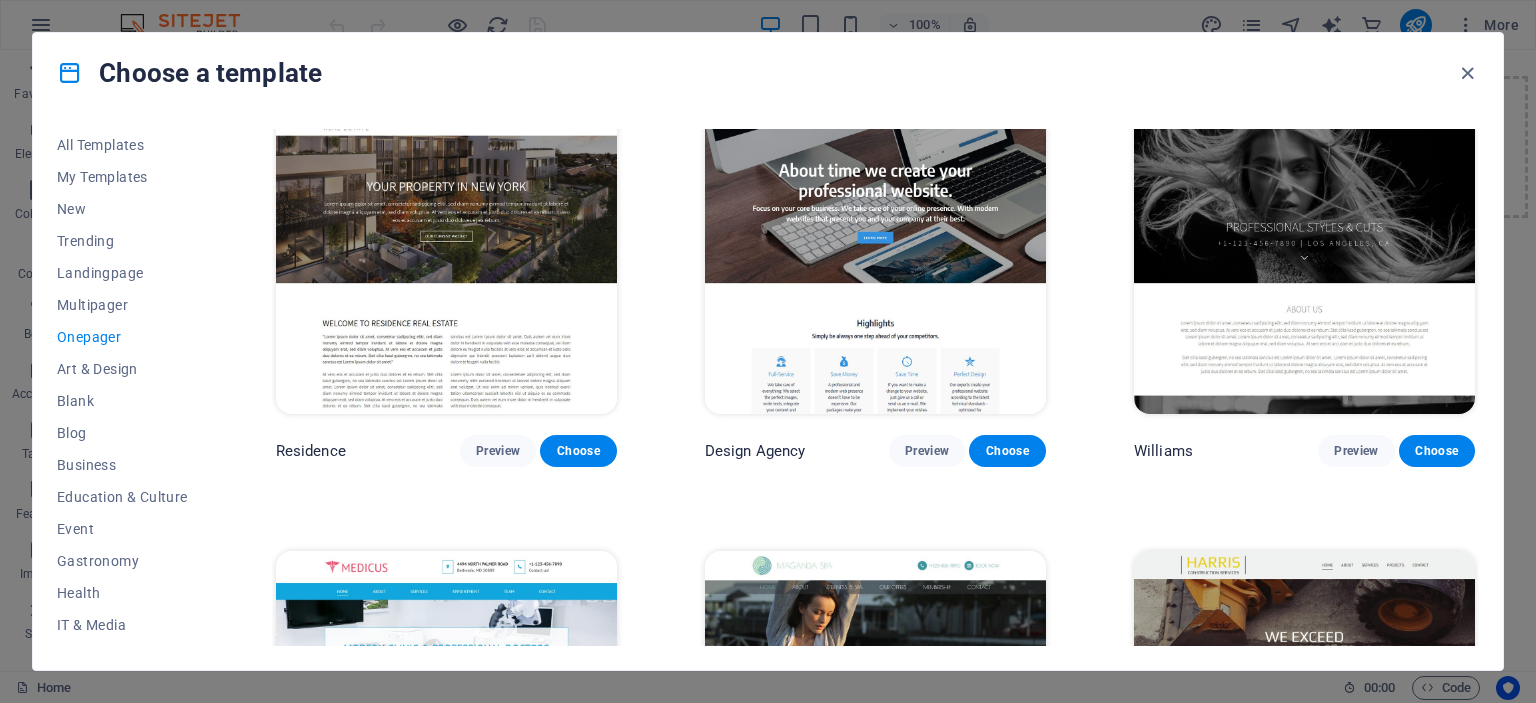click at bounding box center (875, 257) 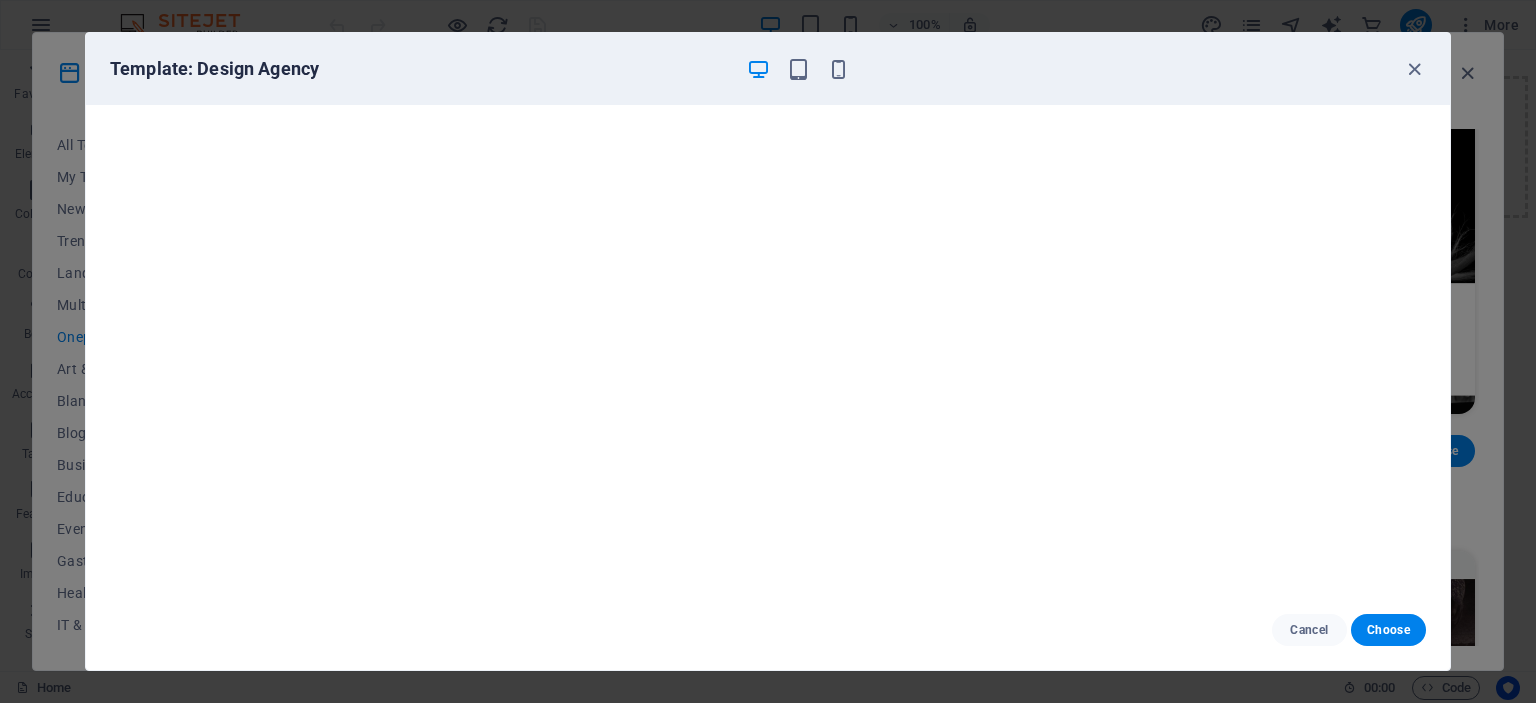 scroll, scrollTop: 5, scrollLeft: 0, axis: vertical 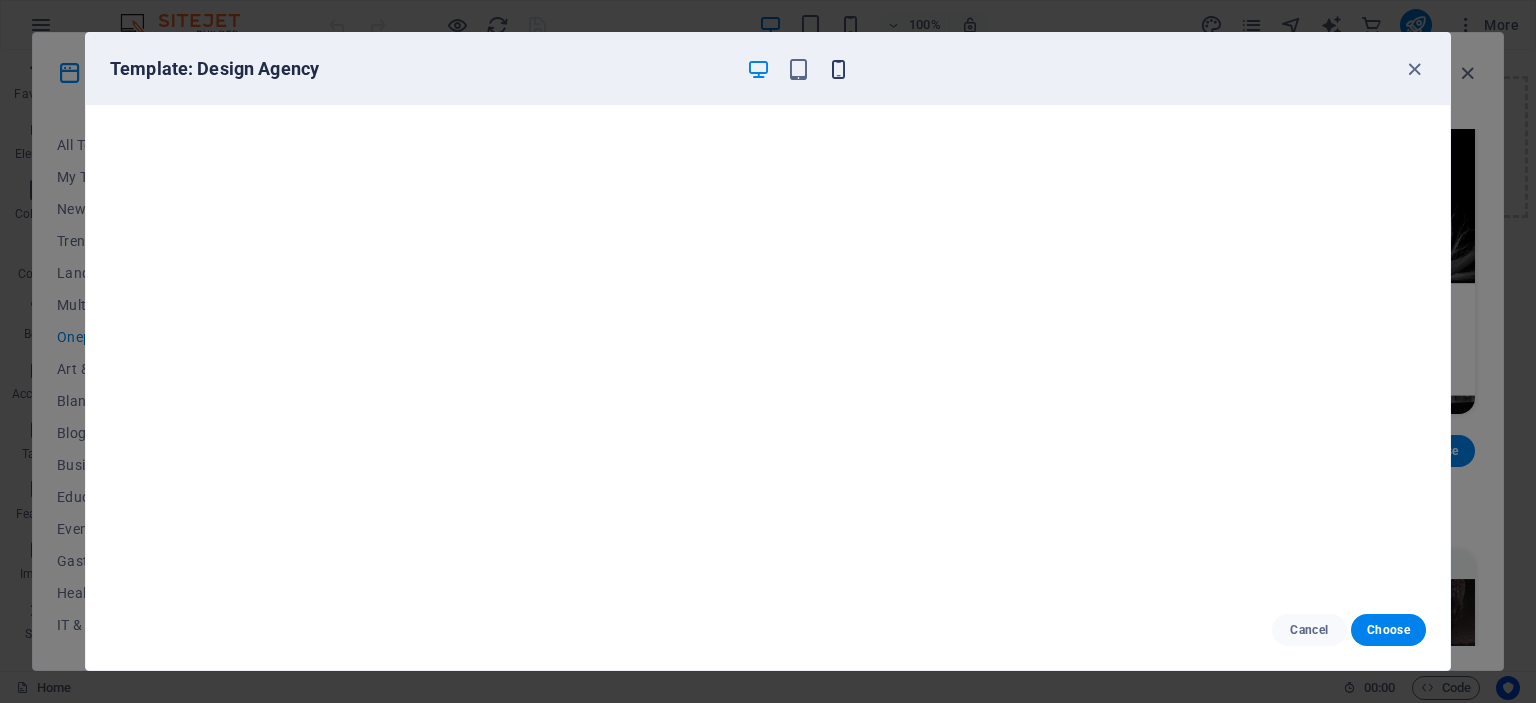 click at bounding box center [838, 69] 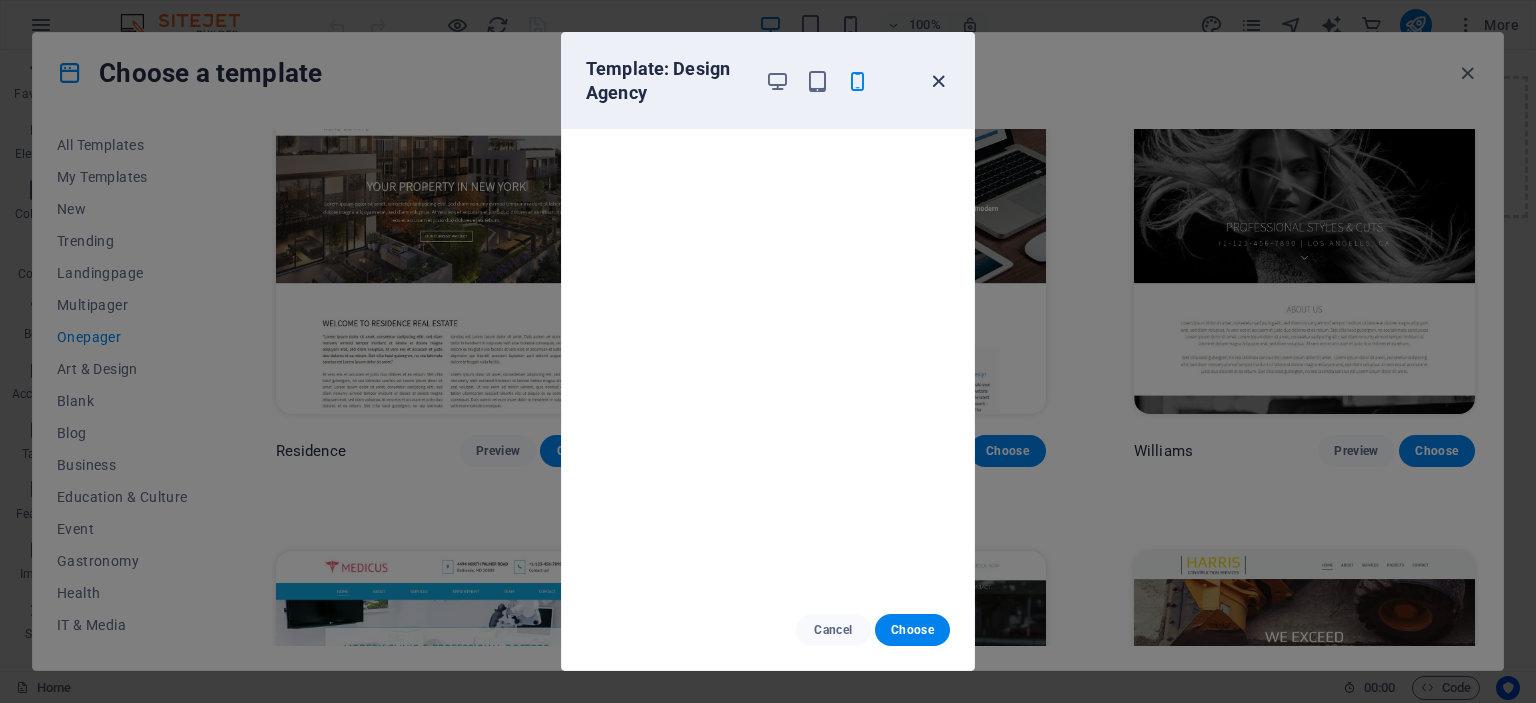 click at bounding box center (938, 81) 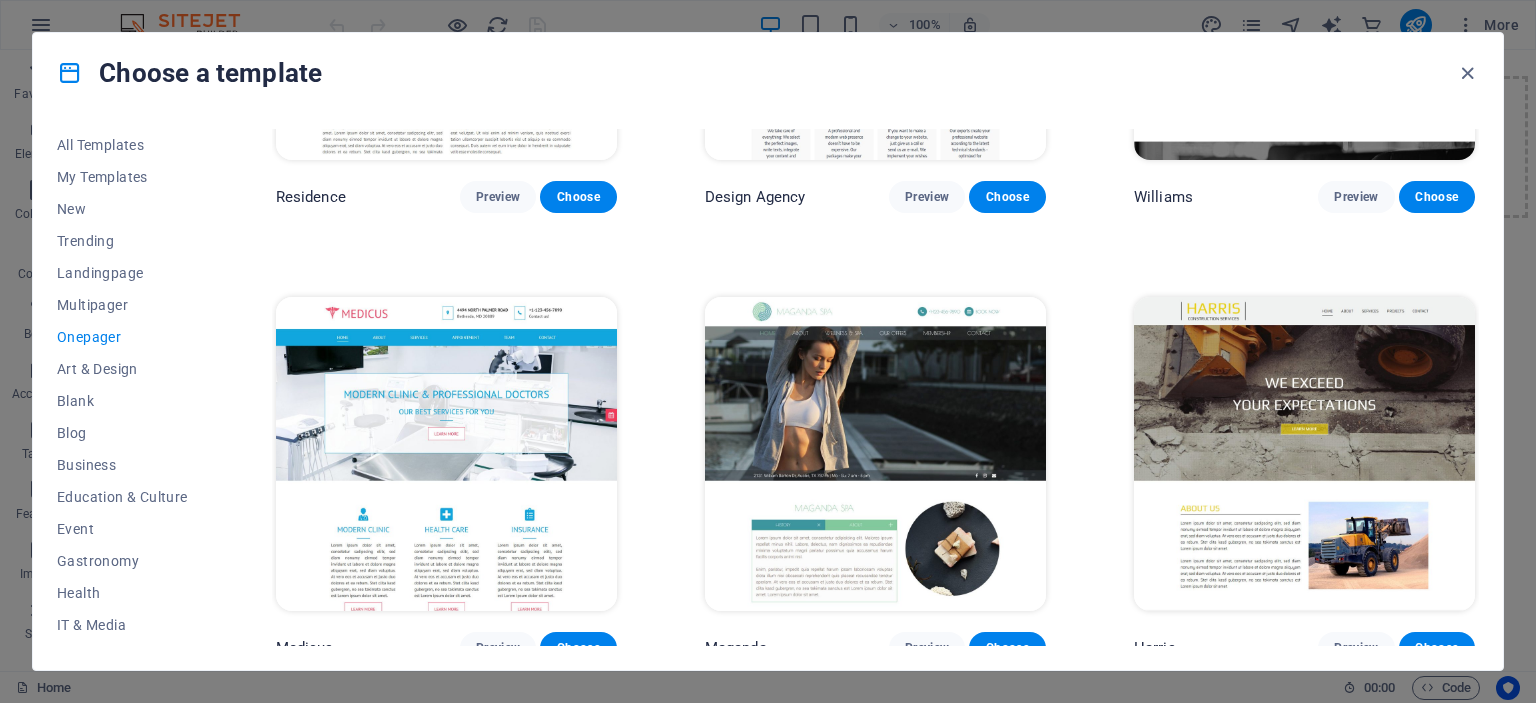 scroll, scrollTop: 10668, scrollLeft: 0, axis: vertical 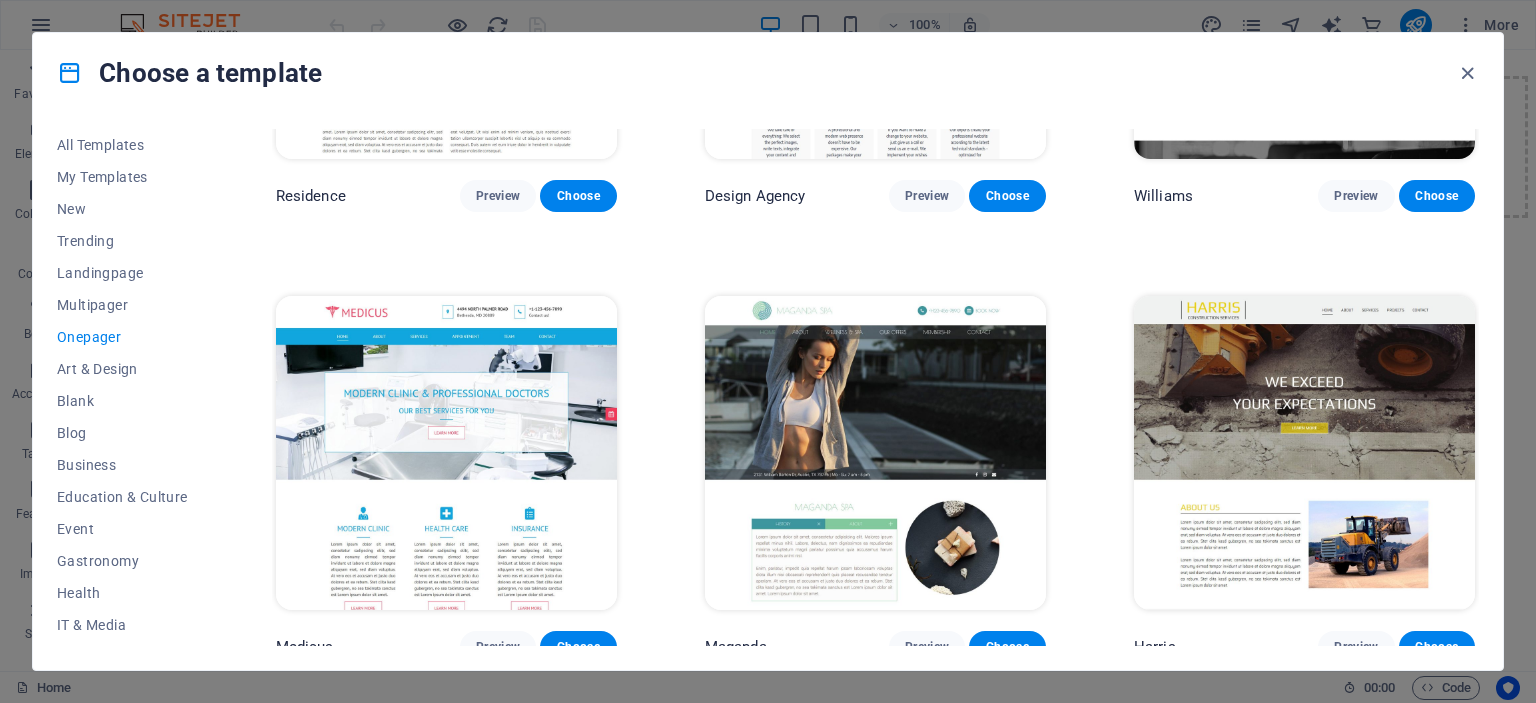 click on "Maganda Preview Choose" at bounding box center (875, 477) 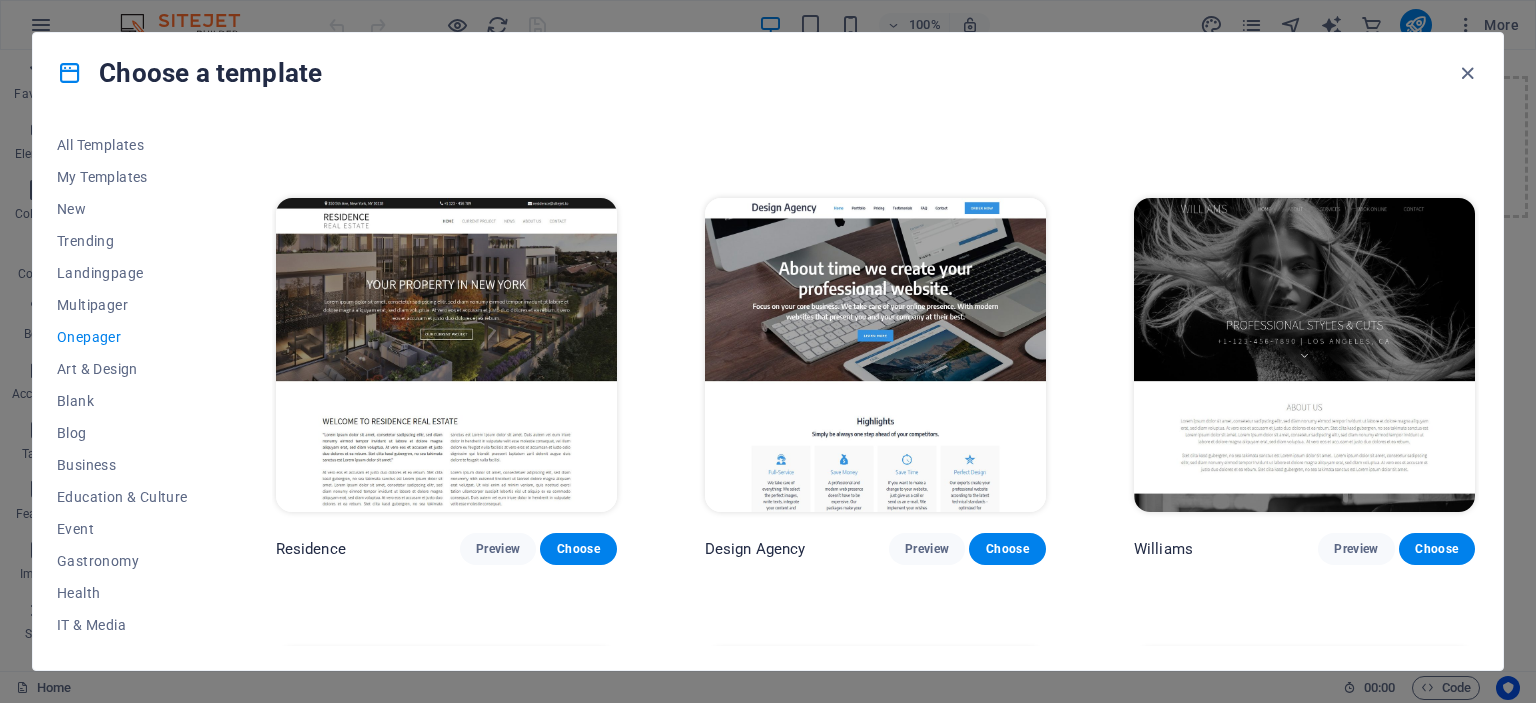 scroll, scrollTop: 10312, scrollLeft: 0, axis: vertical 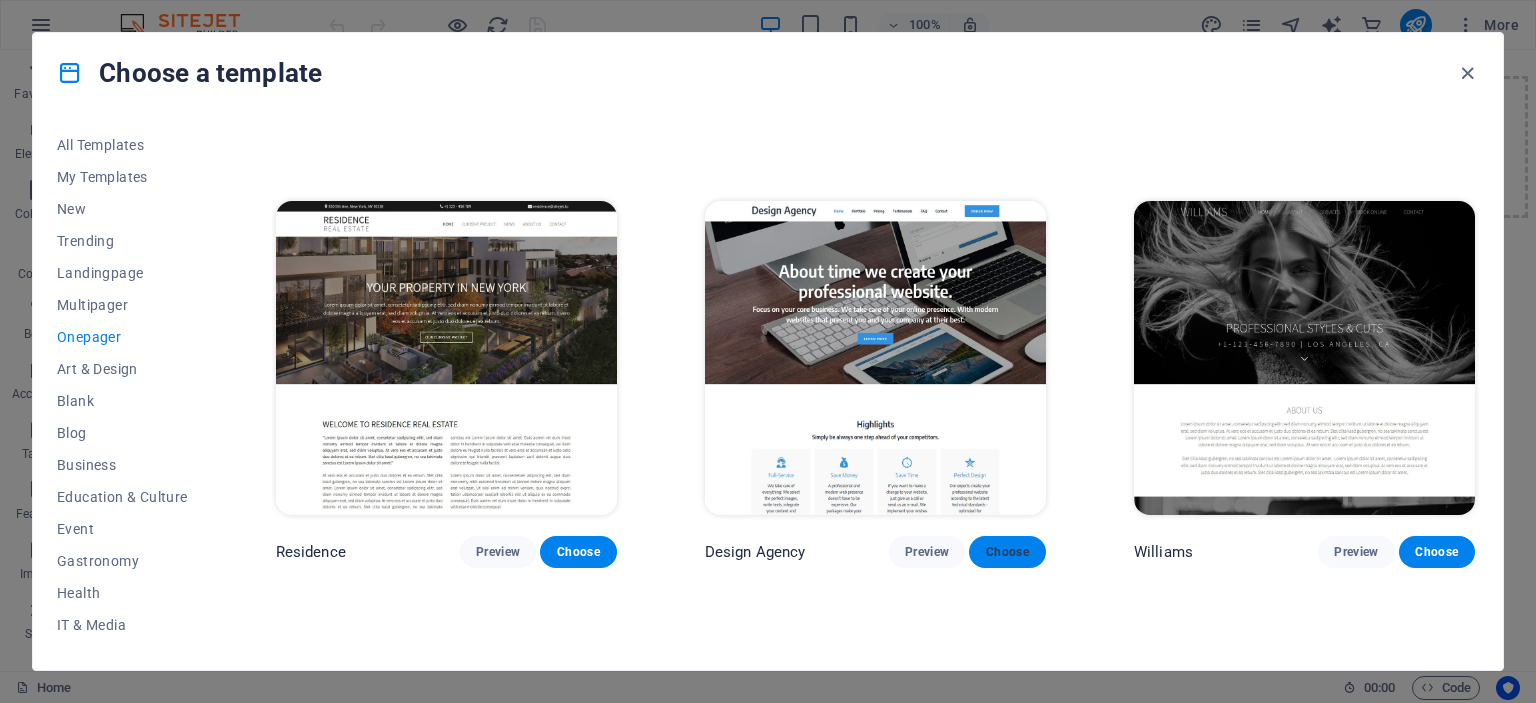 click on "Choose" at bounding box center [1007, 552] 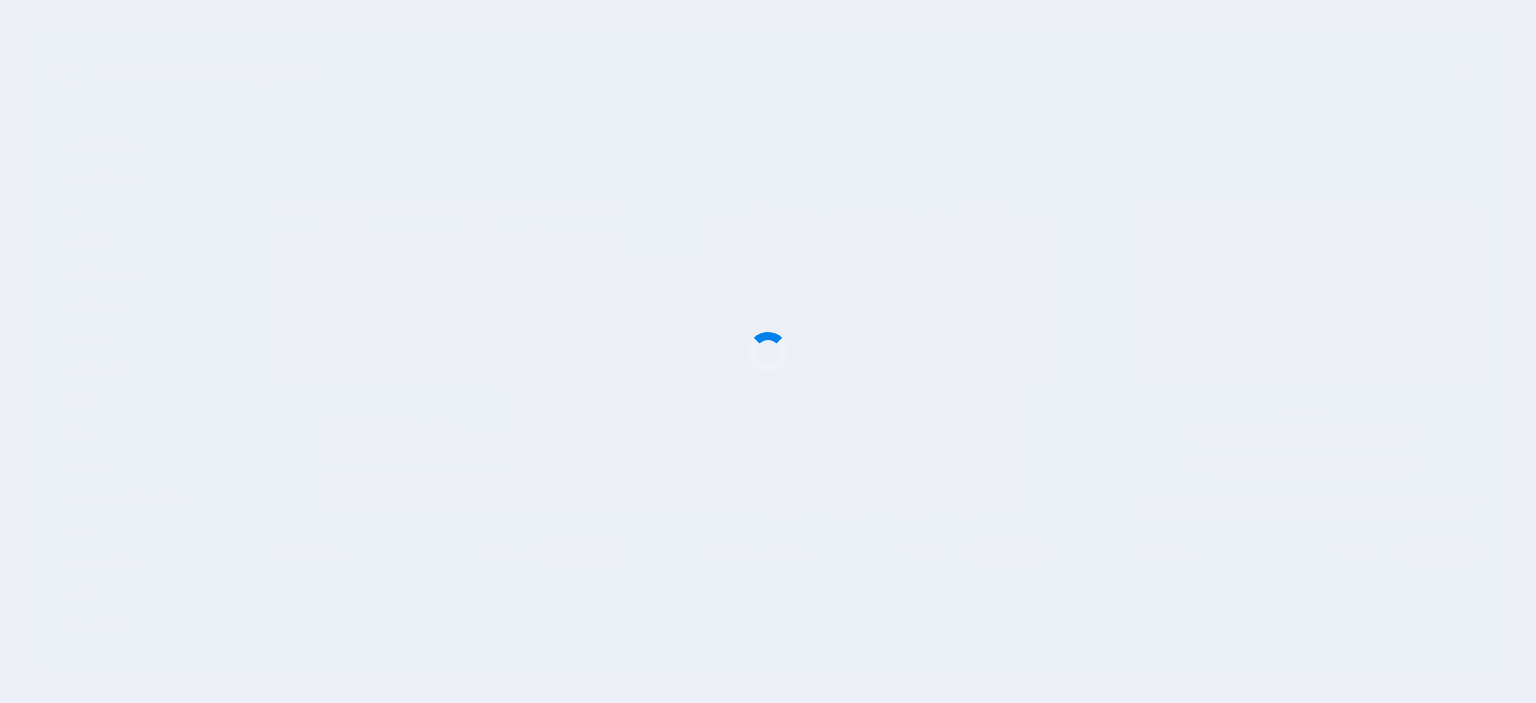 click at bounding box center (768, 351) 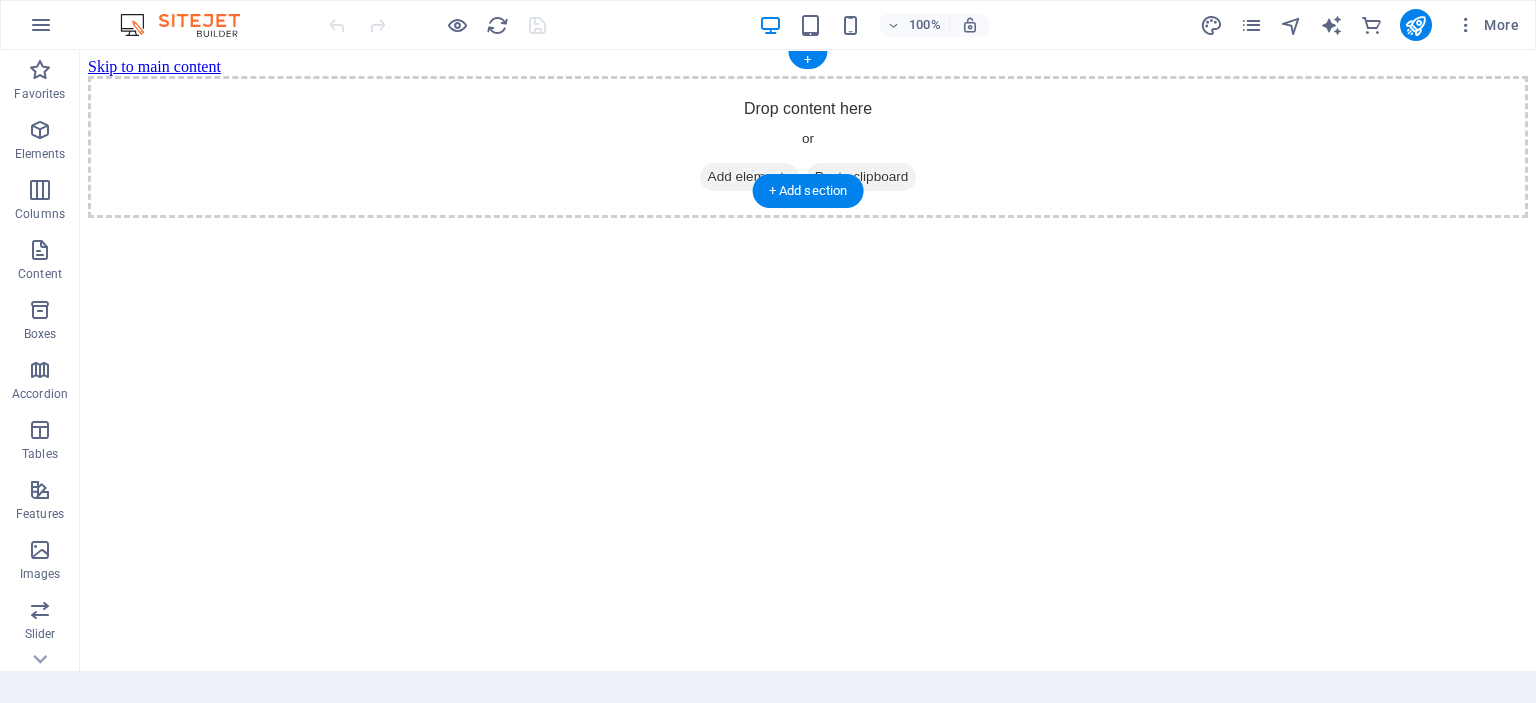 scroll, scrollTop: 0, scrollLeft: 0, axis: both 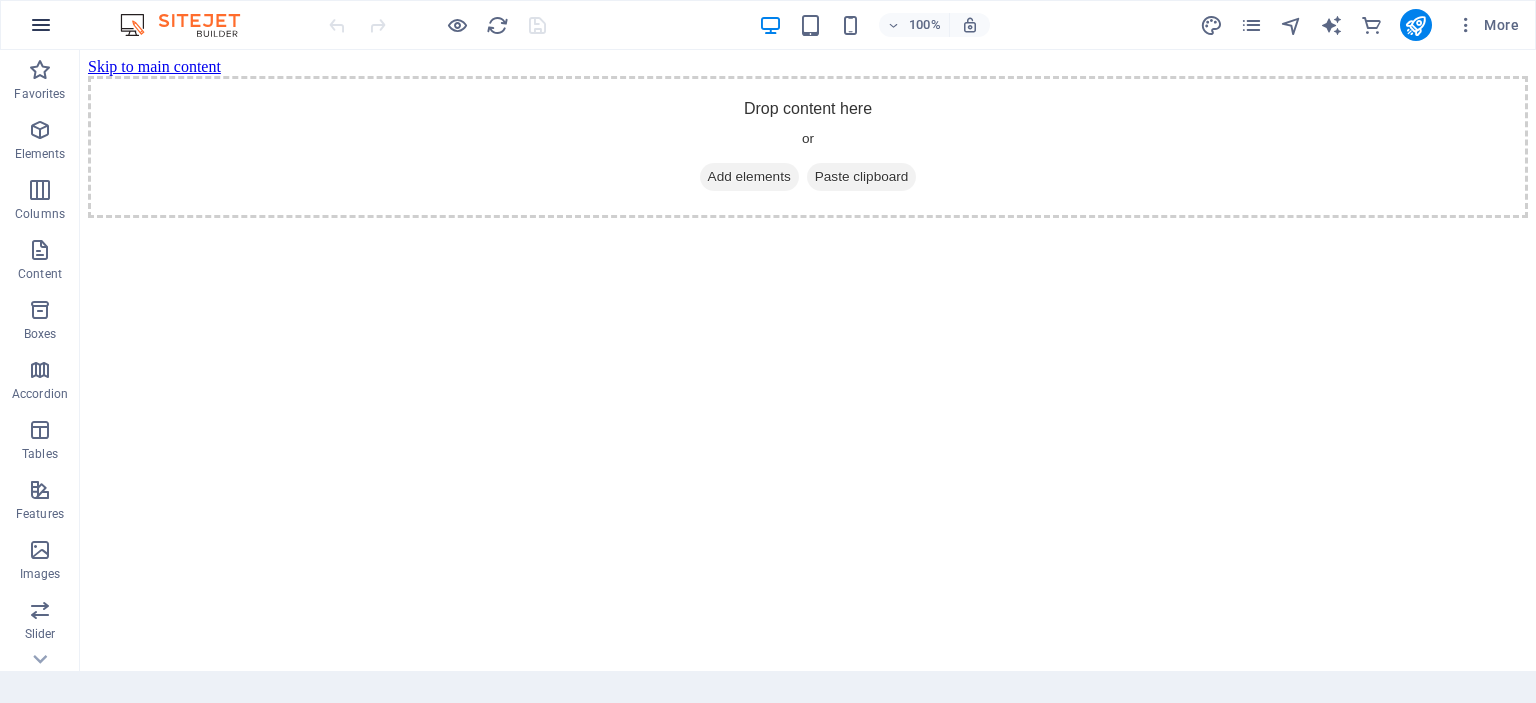 click at bounding box center (41, 25) 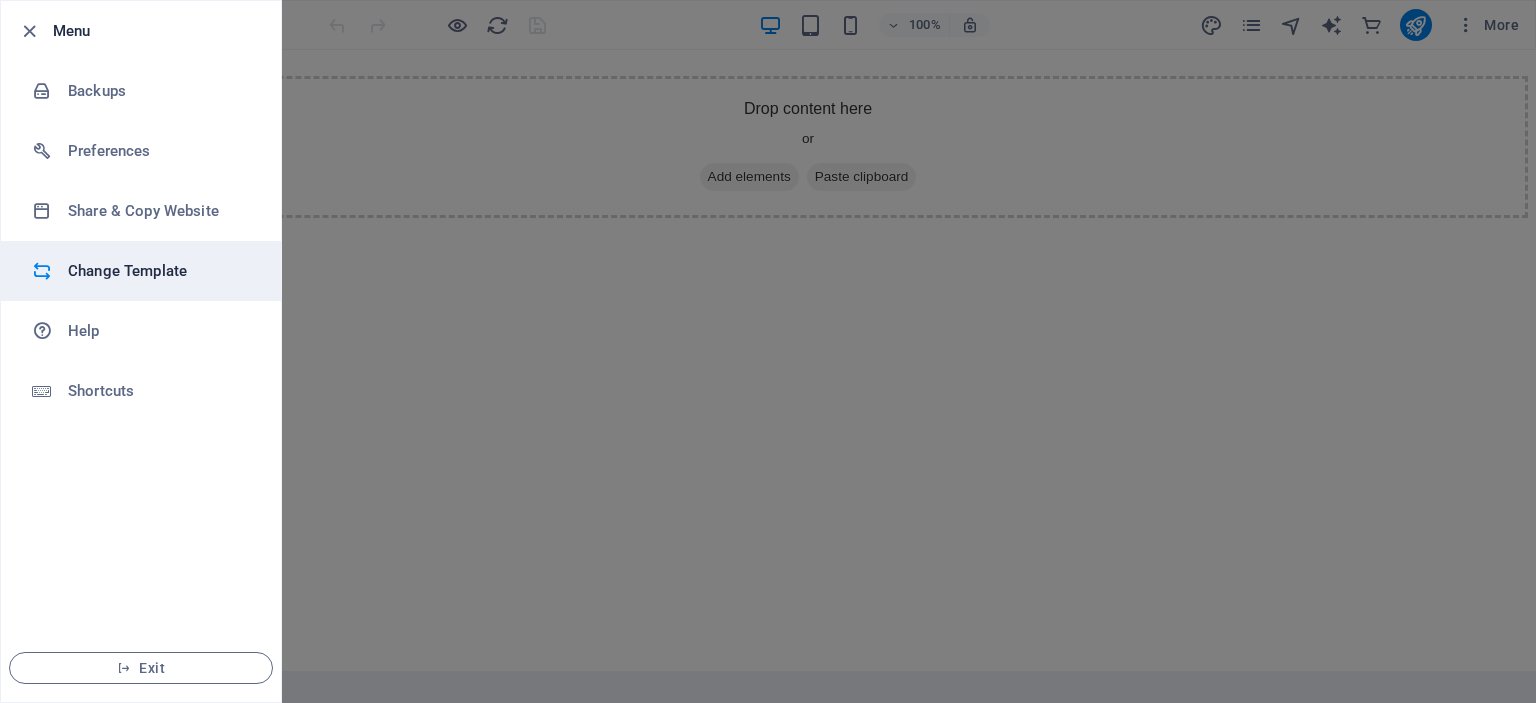 click at bounding box center (42, 271) 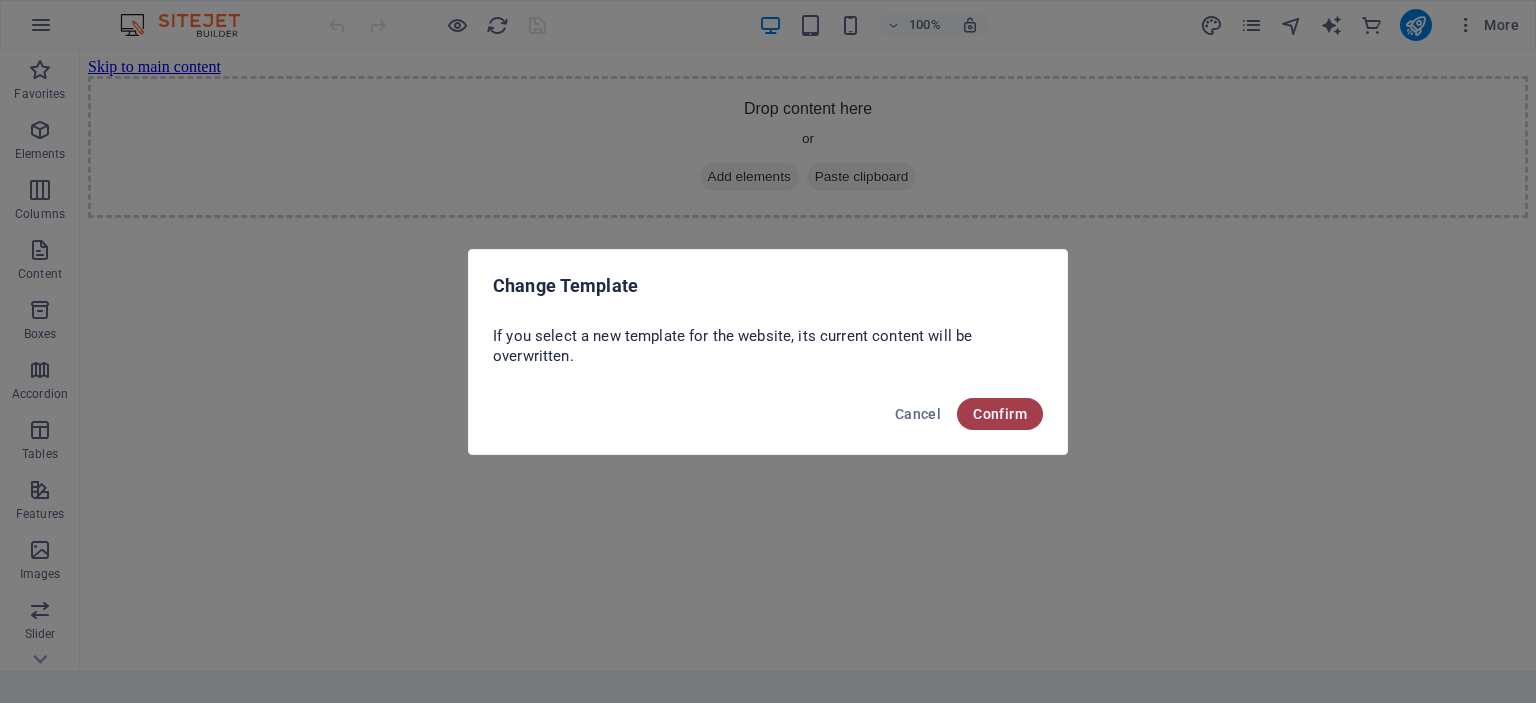 click on "Confirm" at bounding box center (1000, 414) 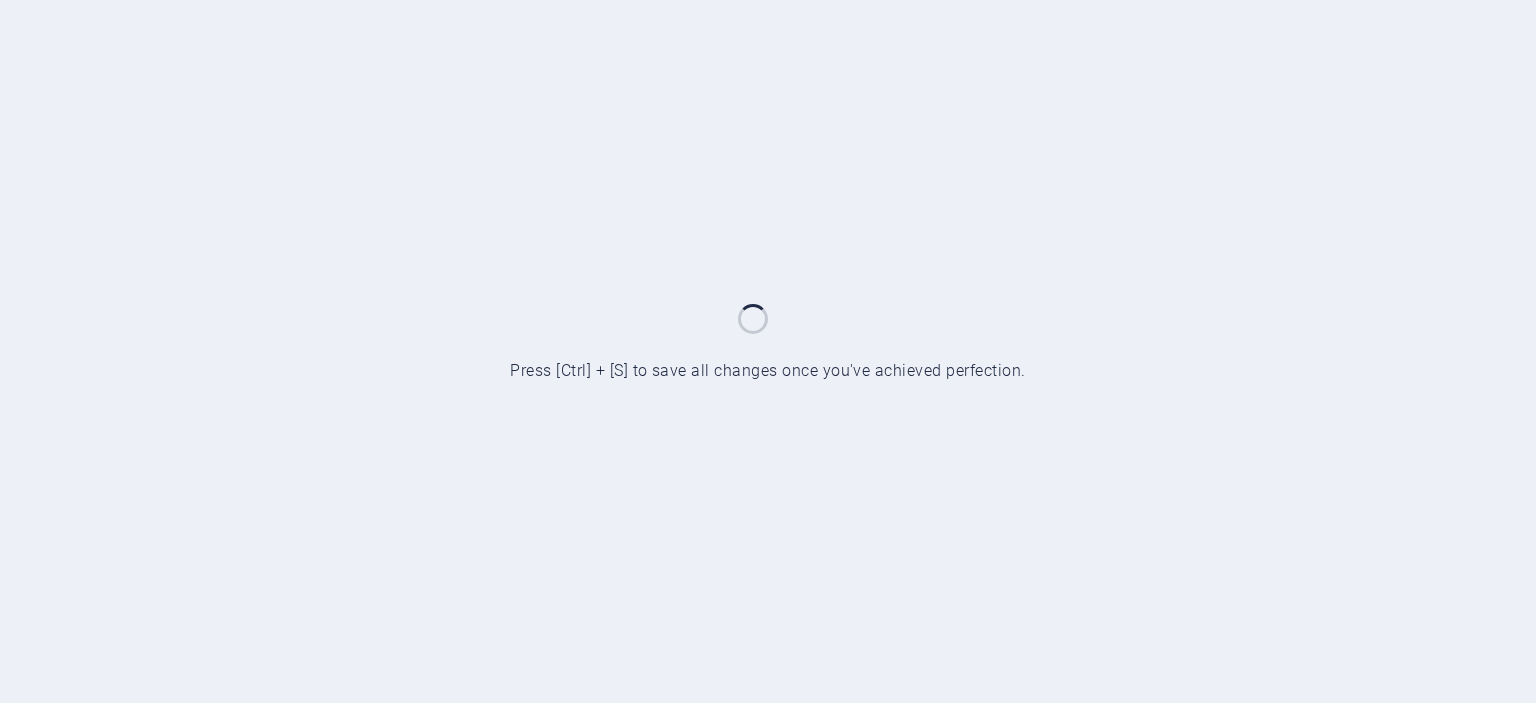 scroll, scrollTop: 0, scrollLeft: 0, axis: both 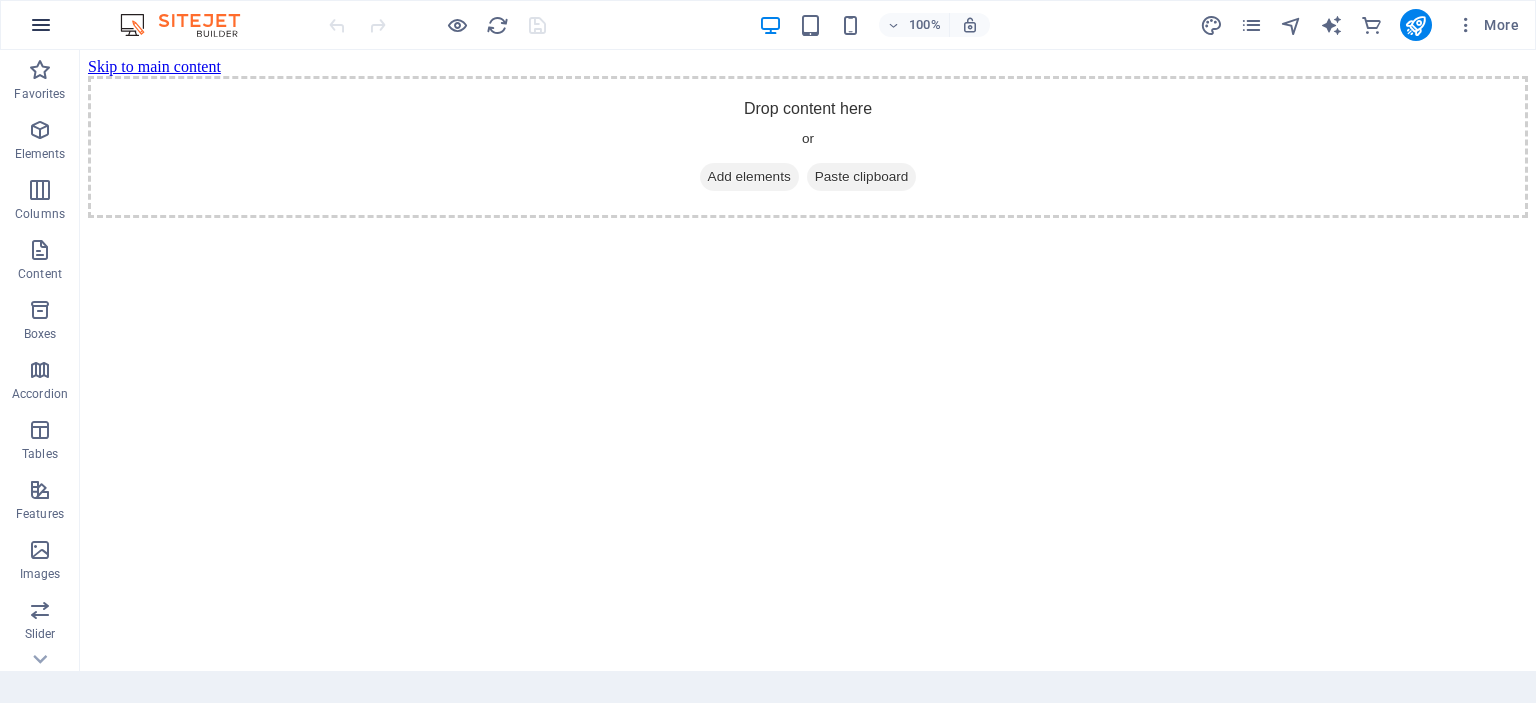 click at bounding box center (41, 25) 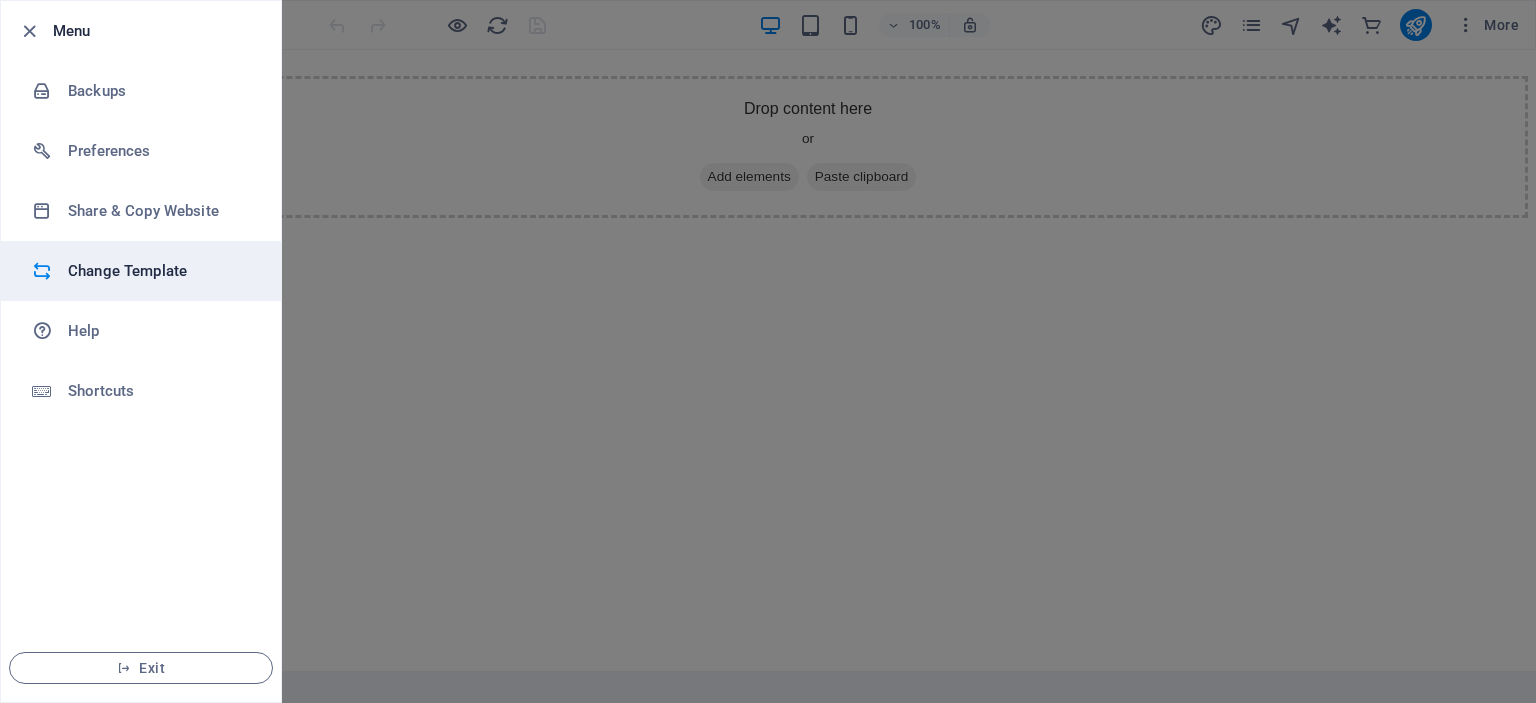 click on "Change Template" at bounding box center [141, 271] 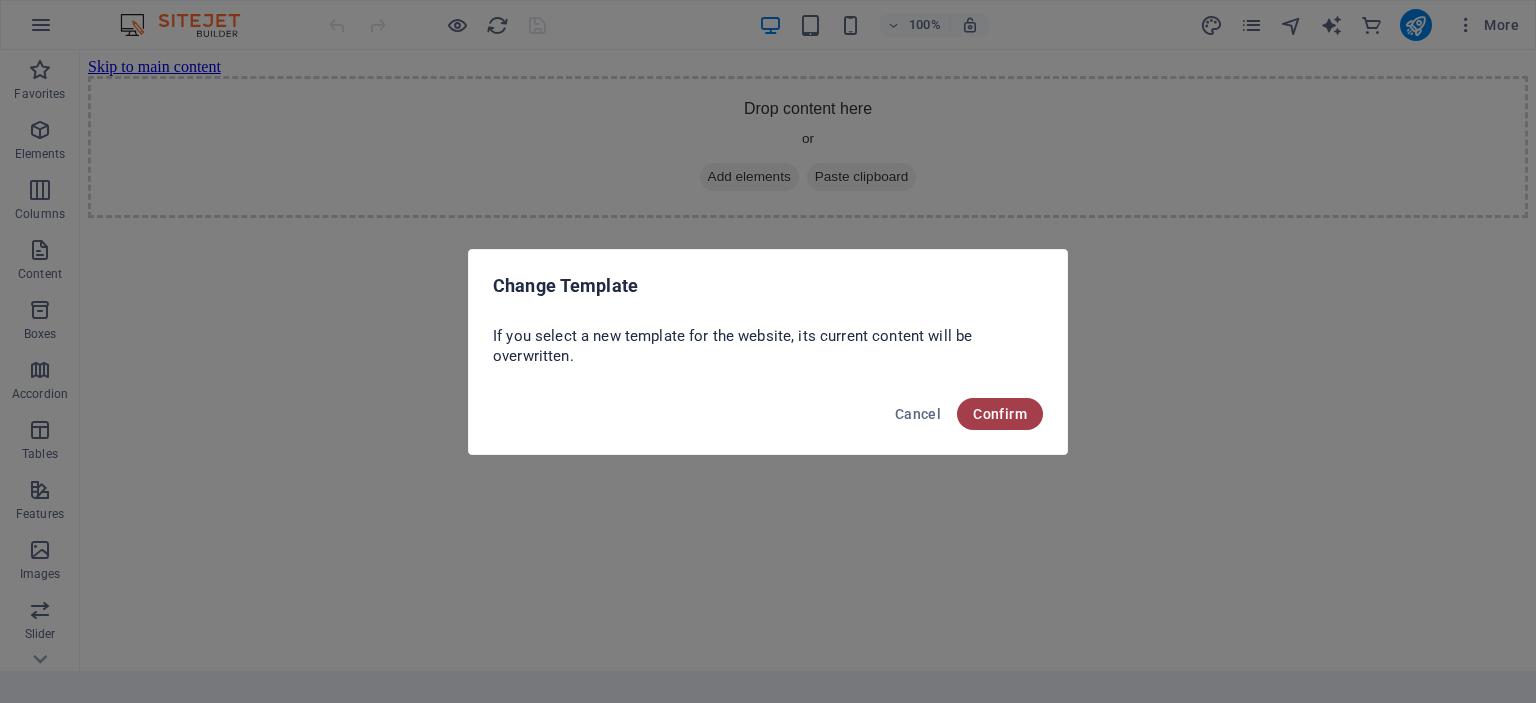 click on "Confirm" at bounding box center (1000, 414) 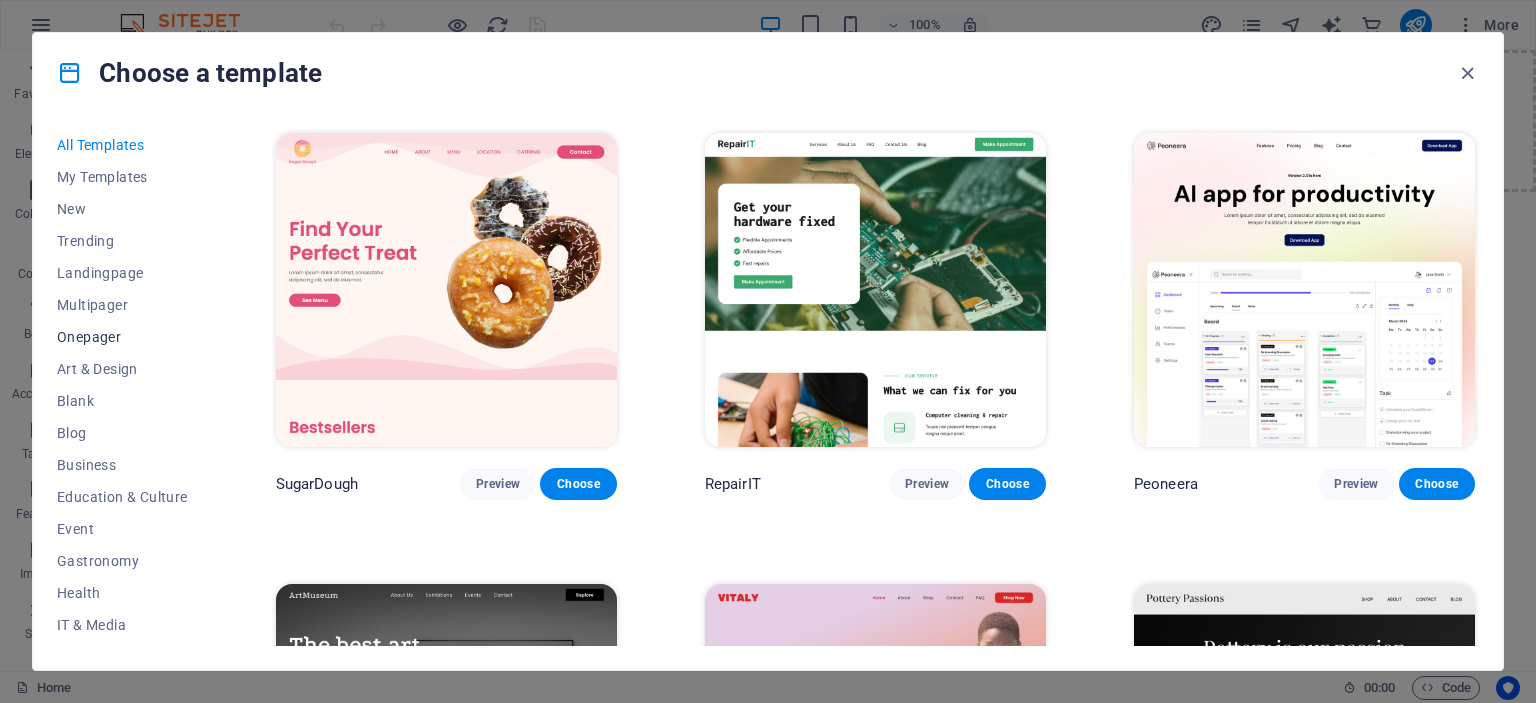 click on "Onepager" at bounding box center (122, 337) 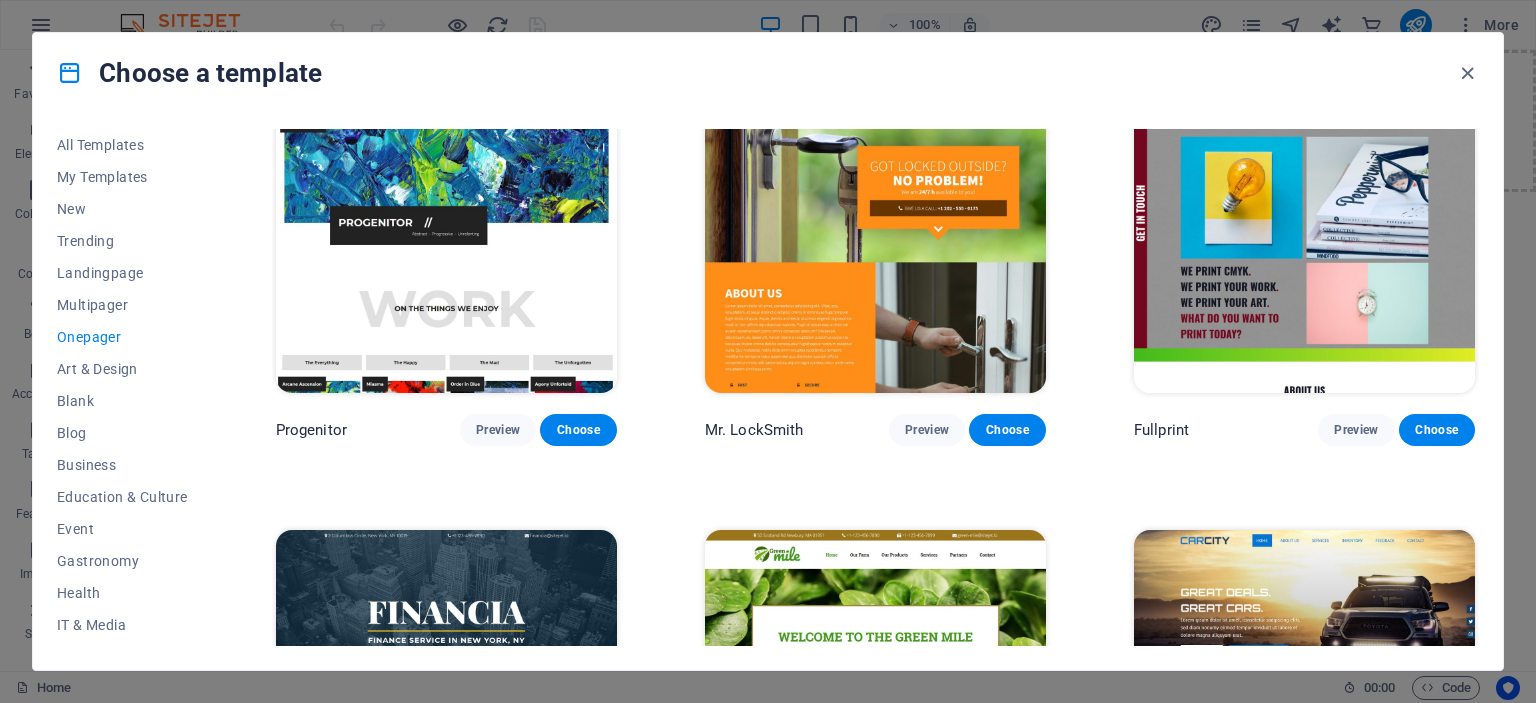scroll, scrollTop: 5464, scrollLeft: 0, axis: vertical 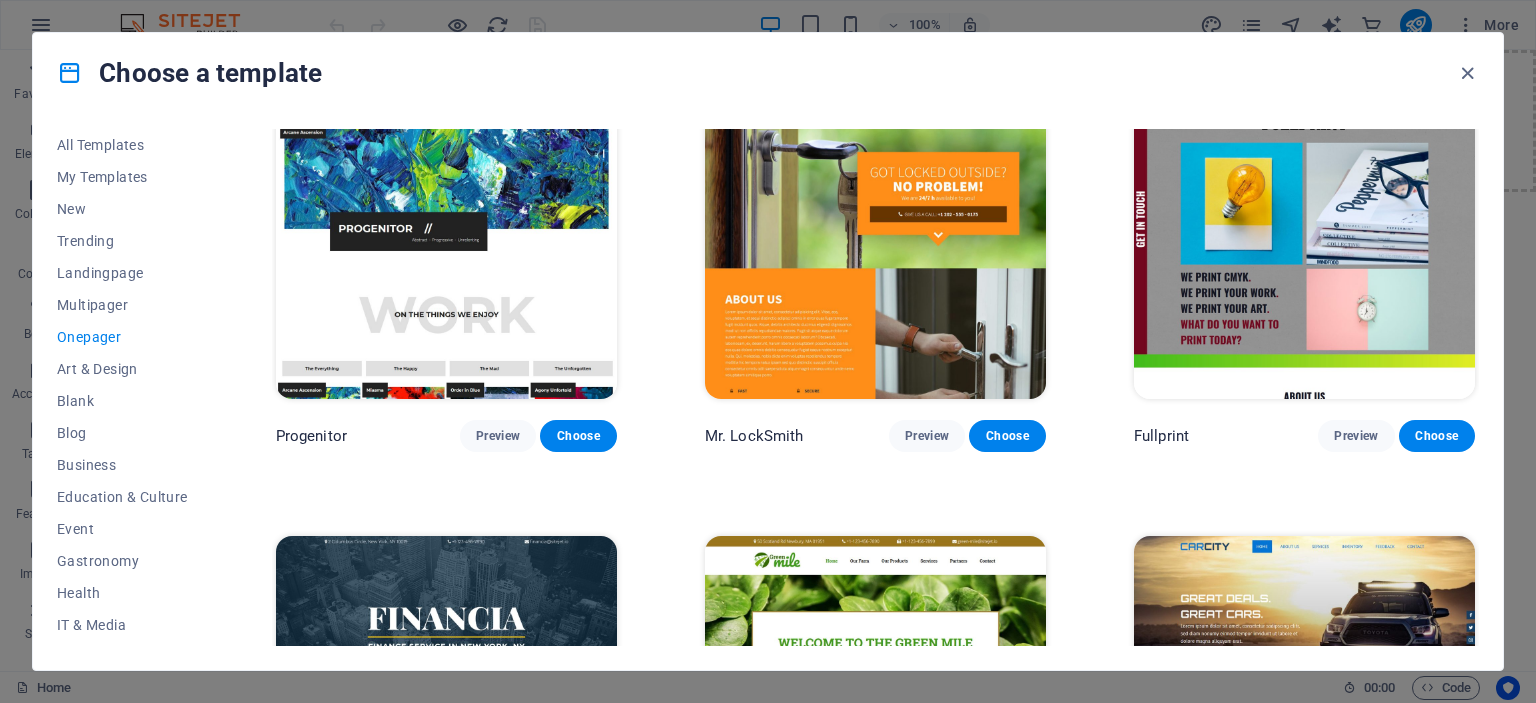click at bounding box center (446, 393) 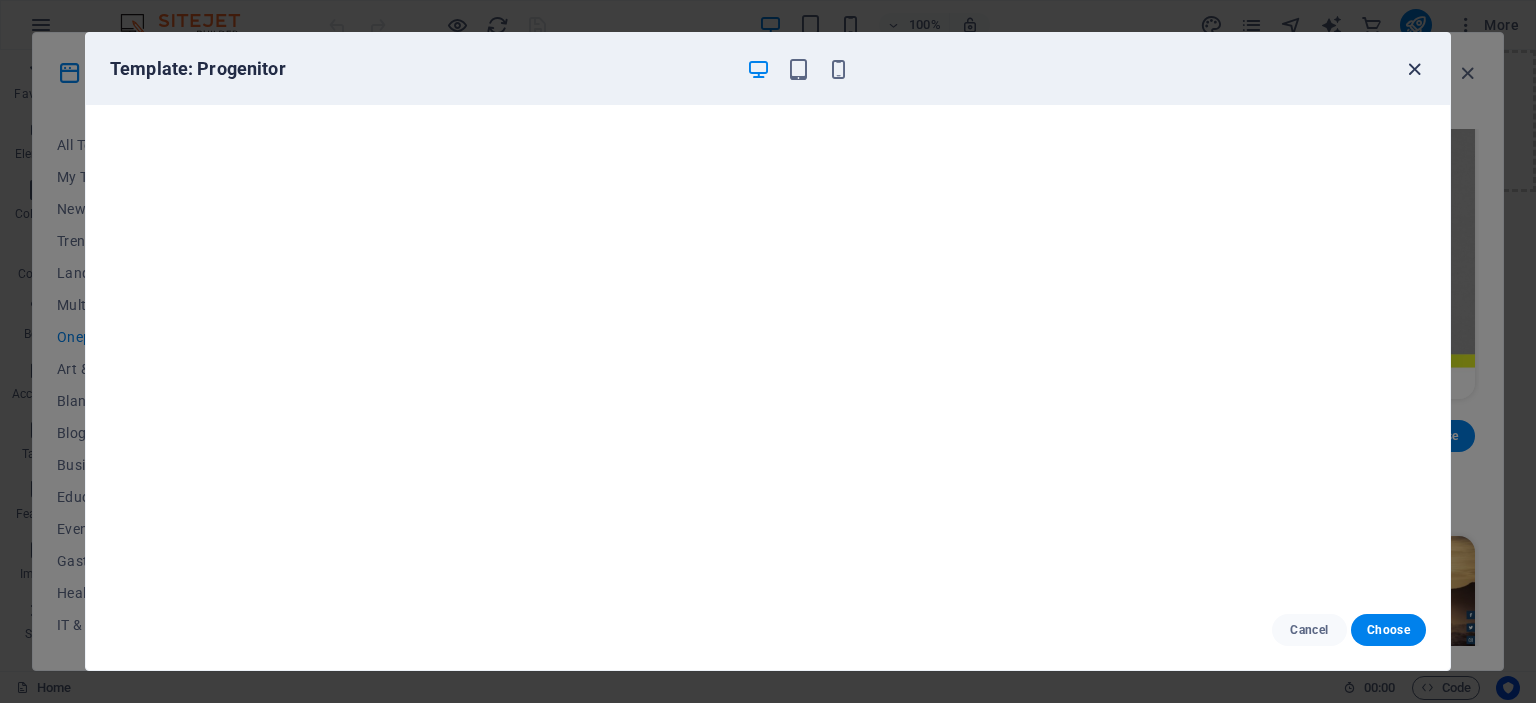 click at bounding box center (1414, 69) 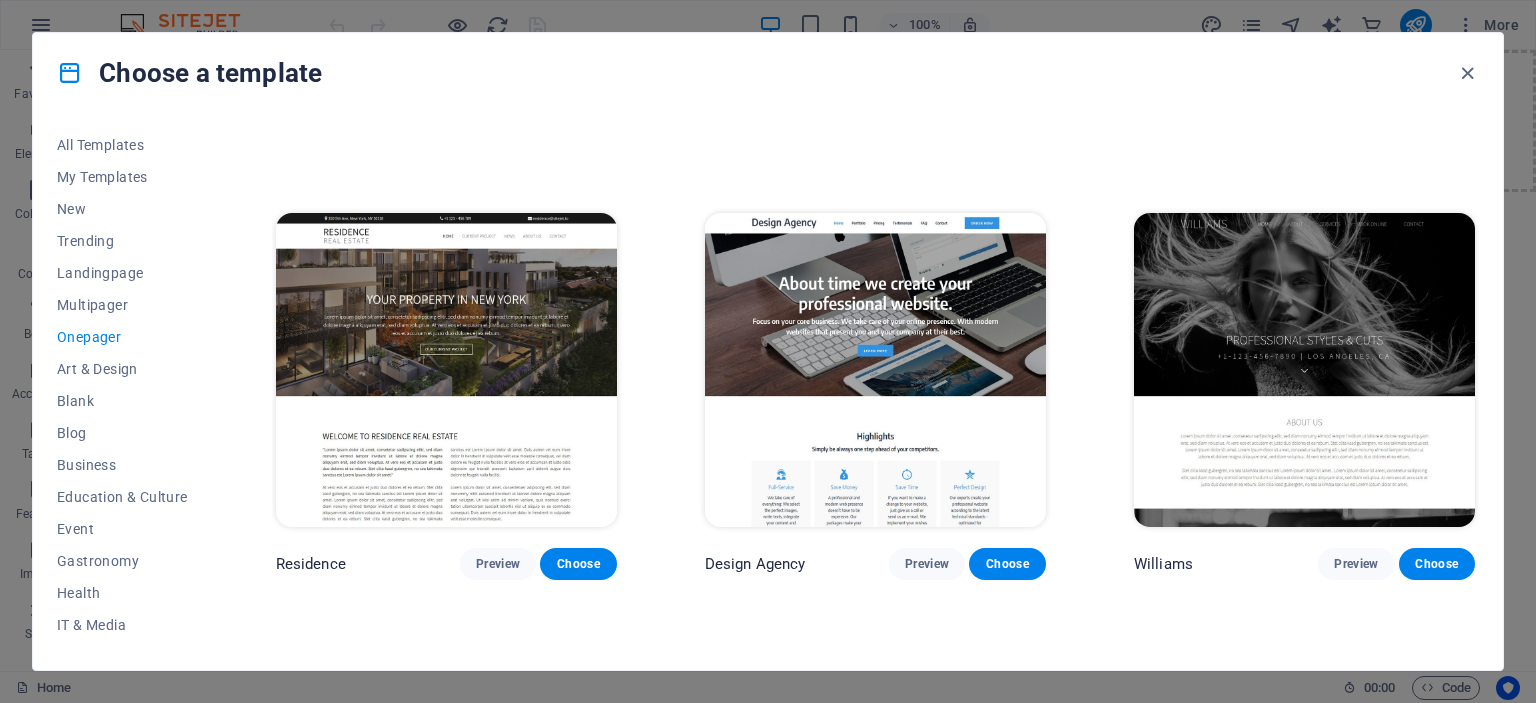 scroll, scrollTop: 10300, scrollLeft: 0, axis: vertical 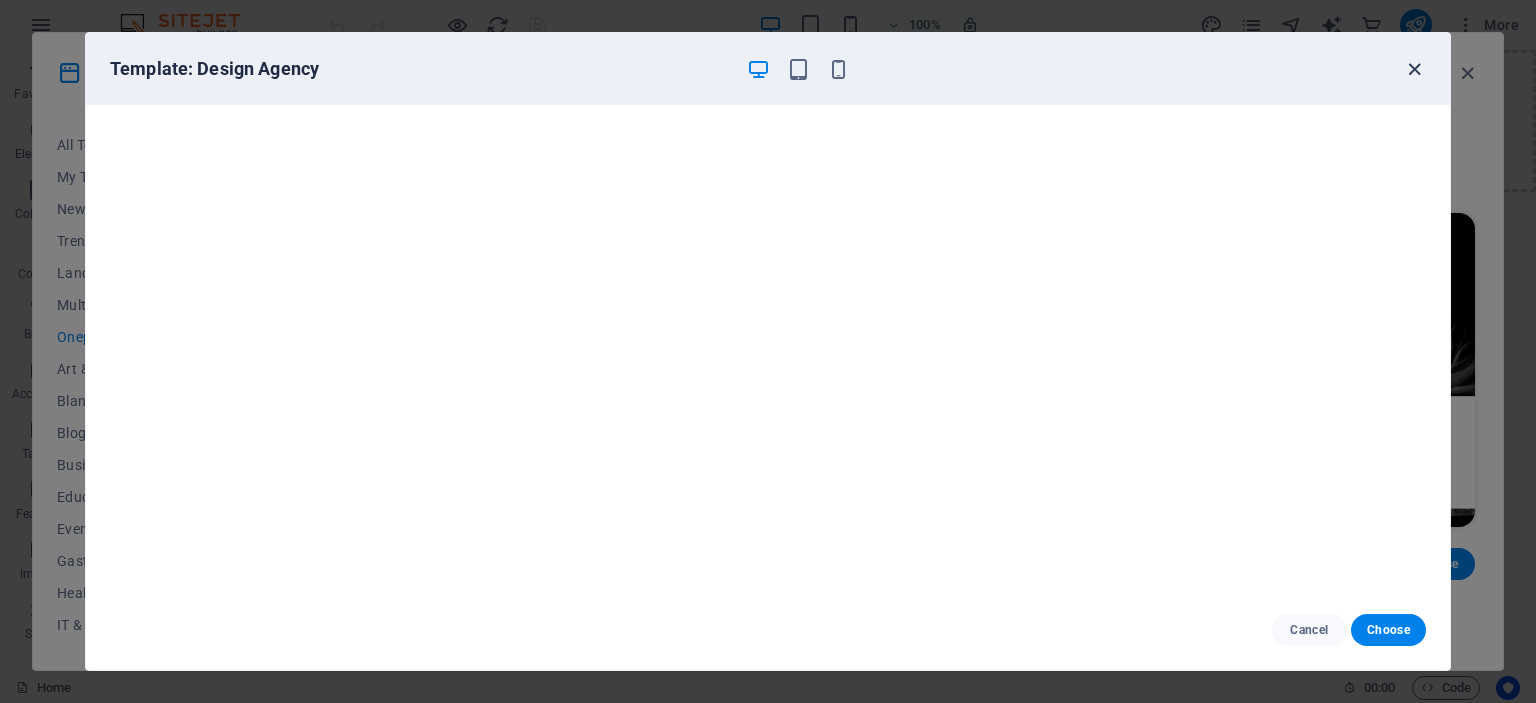 click at bounding box center [1414, 69] 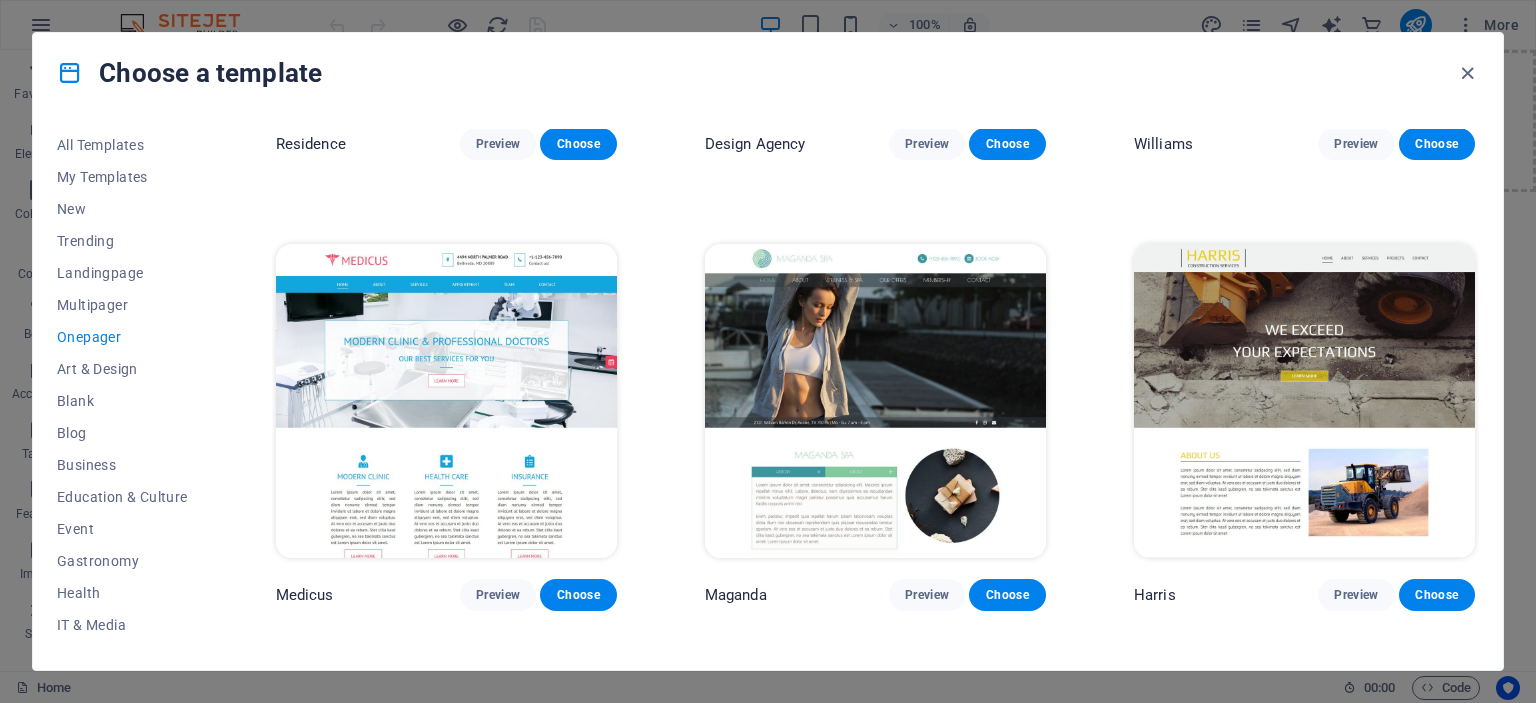 scroll, scrollTop: 10727, scrollLeft: 0, axis: vertical 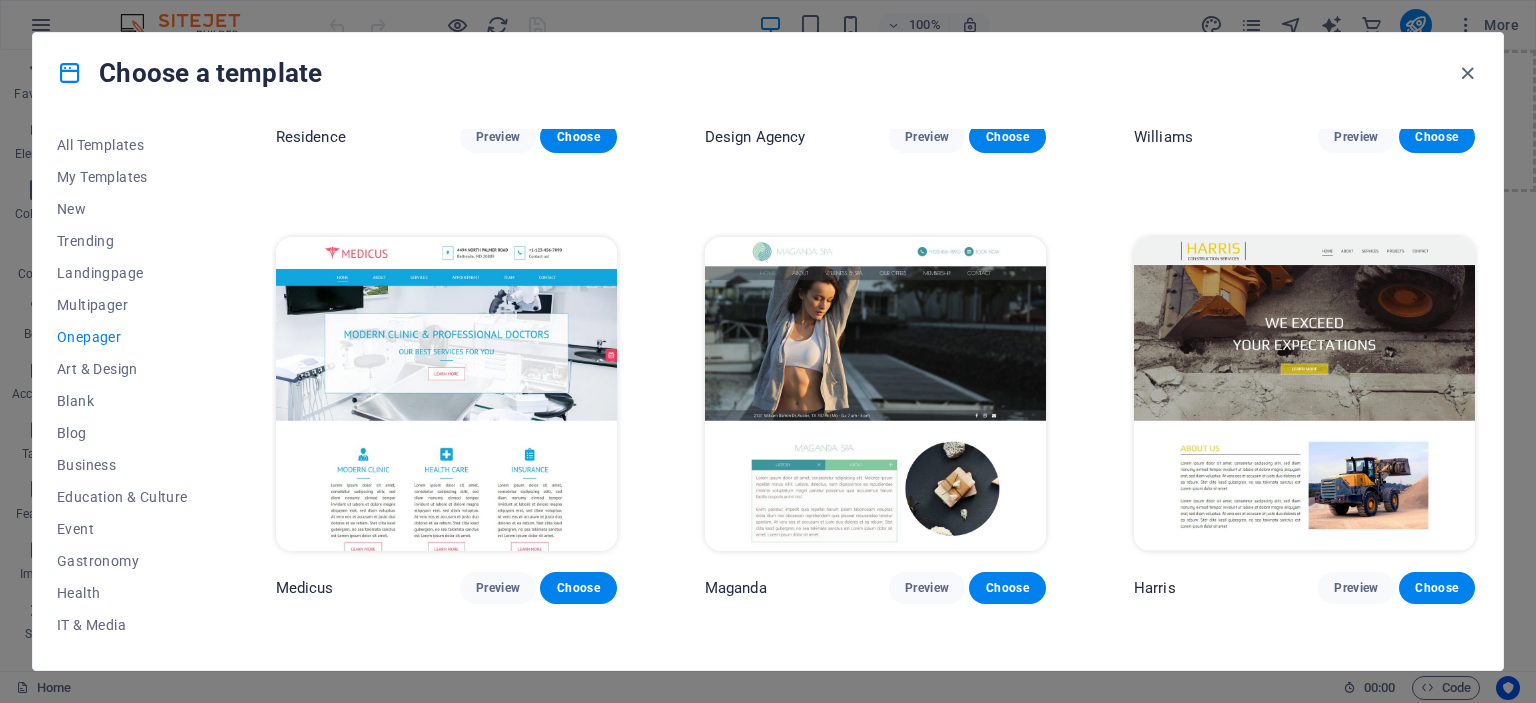 click at bounding box center (875, 394) 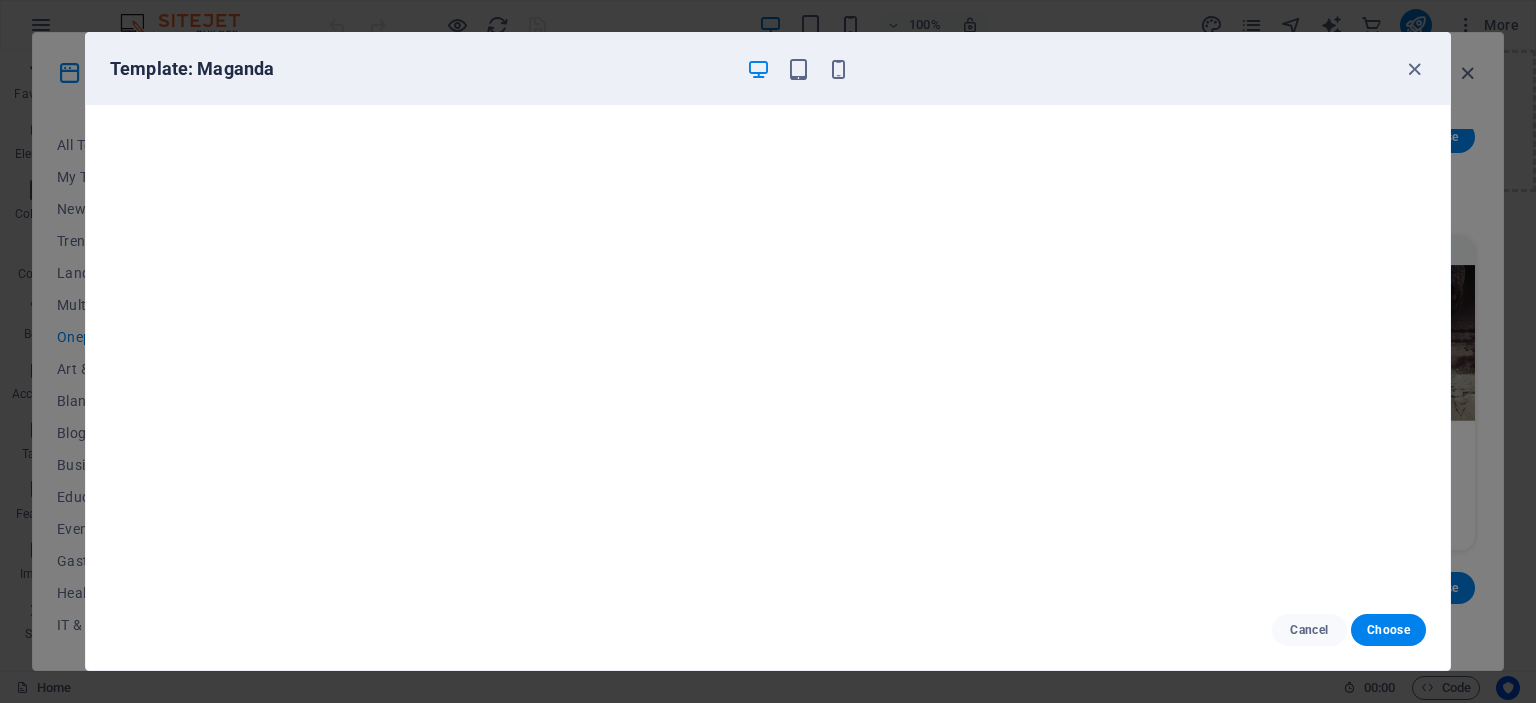 scroll, scrollTop: 5, scrollLeft: 0, axis: vertical 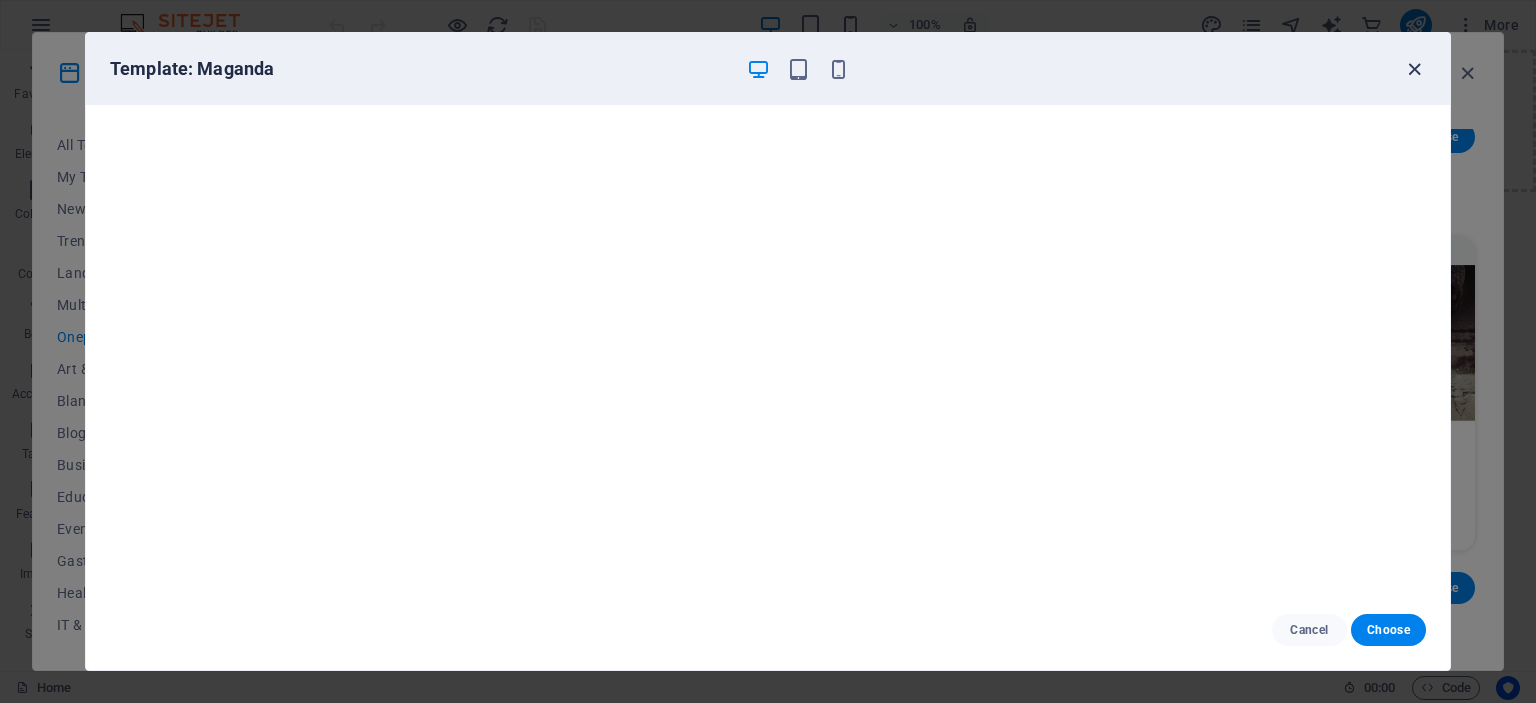 click at bounding box center (1414, 69) 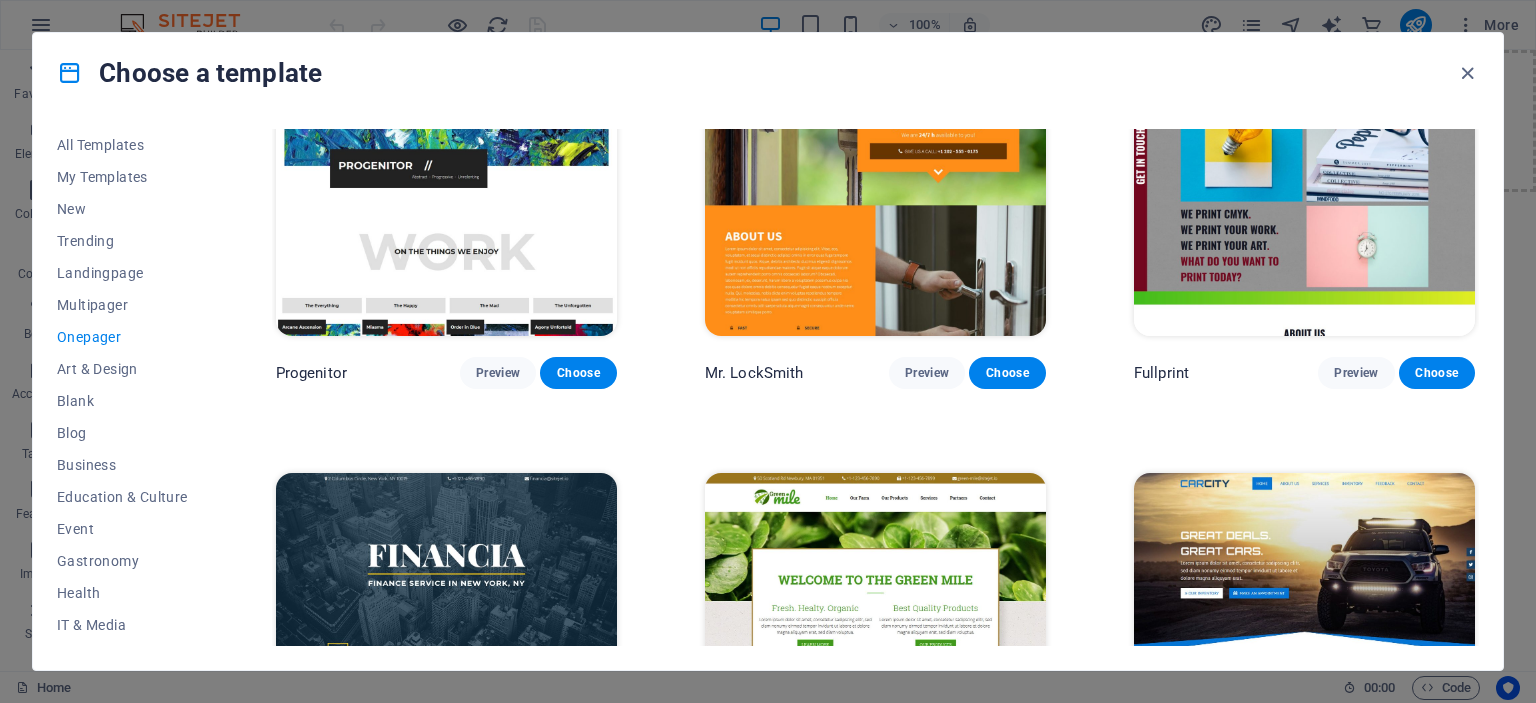 scroll, scrollTop: 5512, scrollLeft: 0, axis: vertical 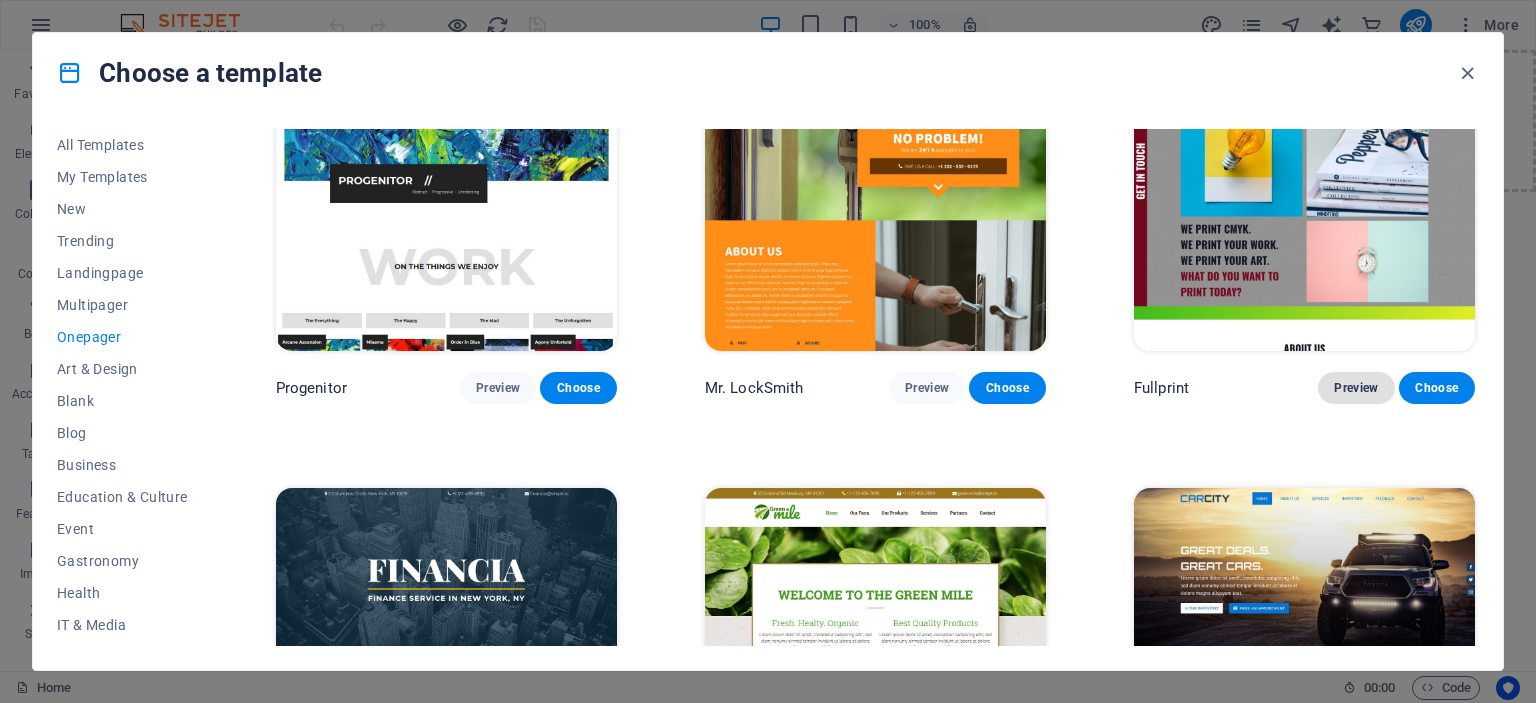 click on "Preview" at bounding box center [1356, 388] 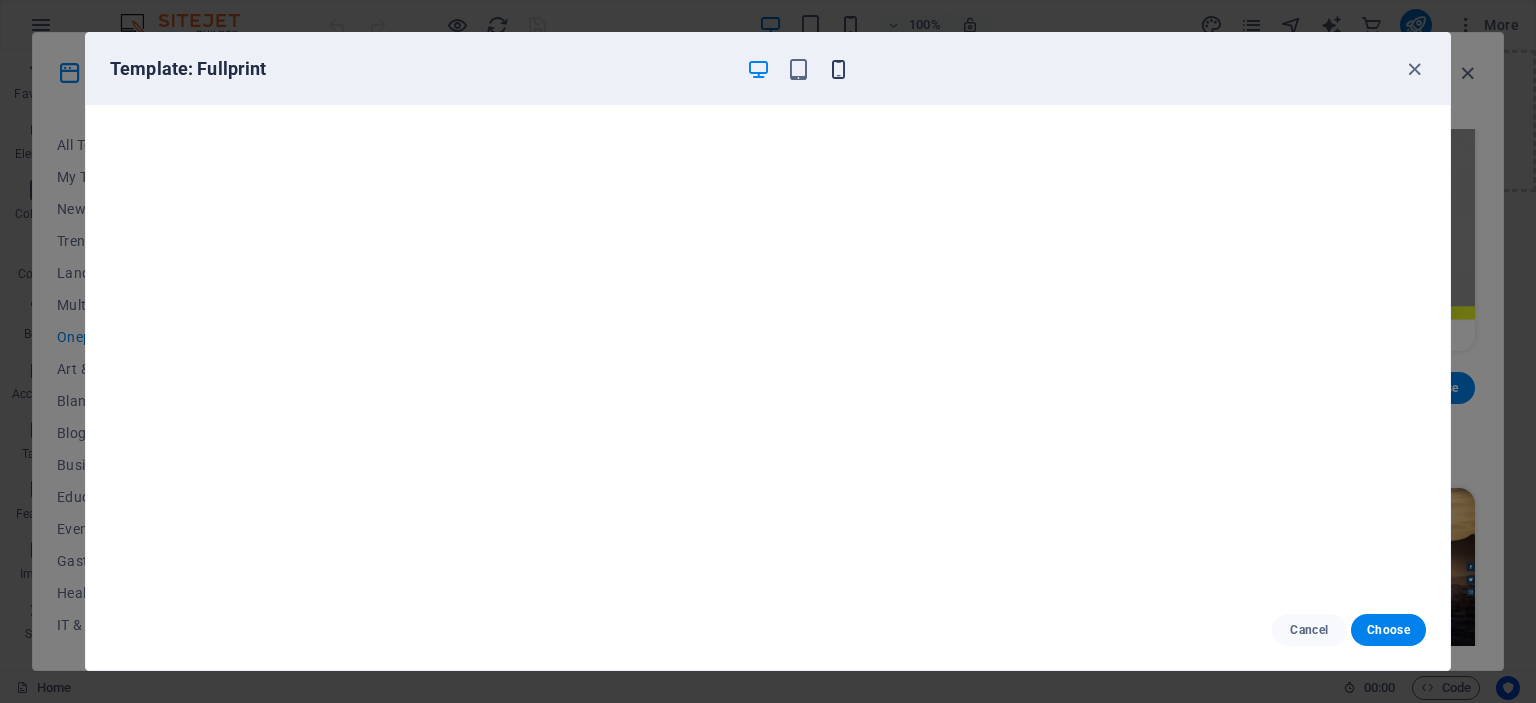 click at bounding box center [838, 69] 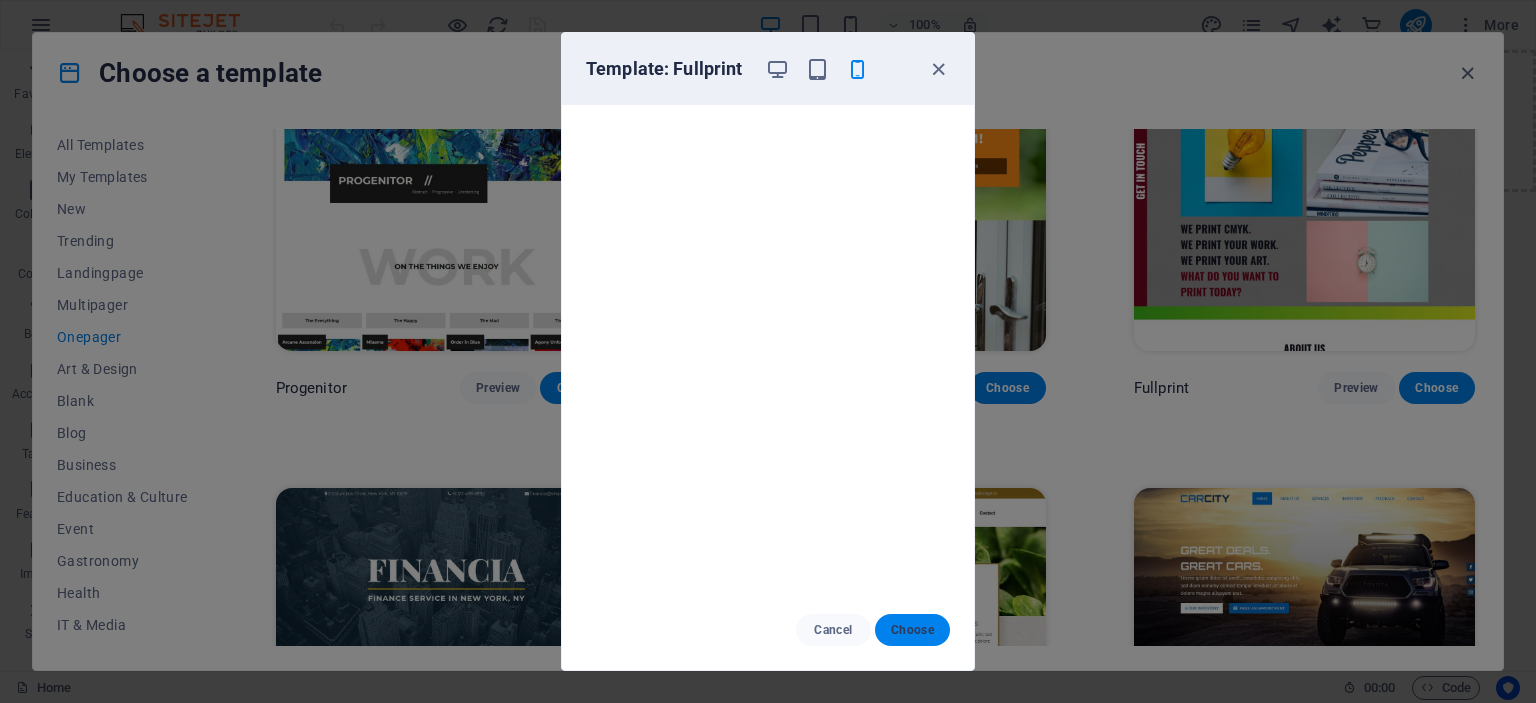 click on "Choose" at bounding box center [912, 630] 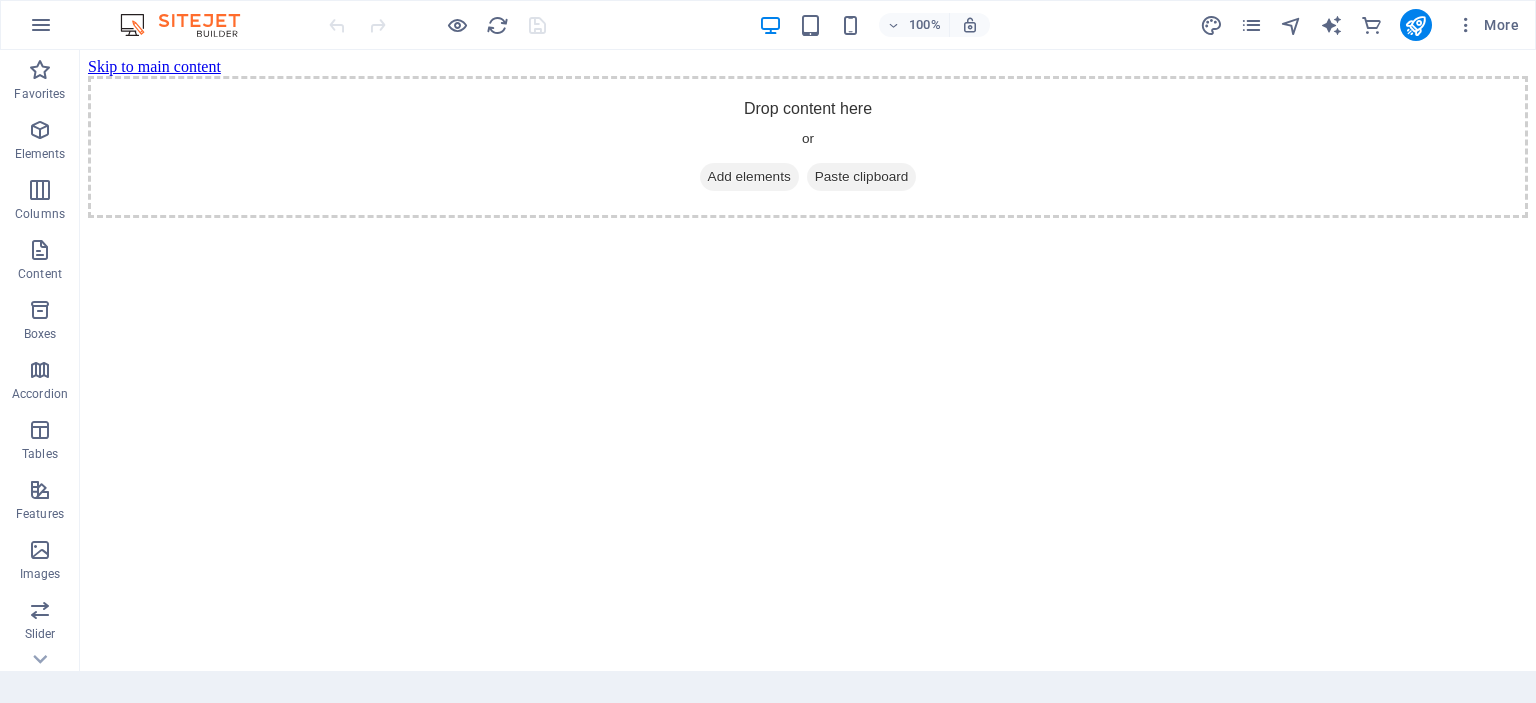 scroll, scrollTop: 0, scrollLeft: 0, axis: both 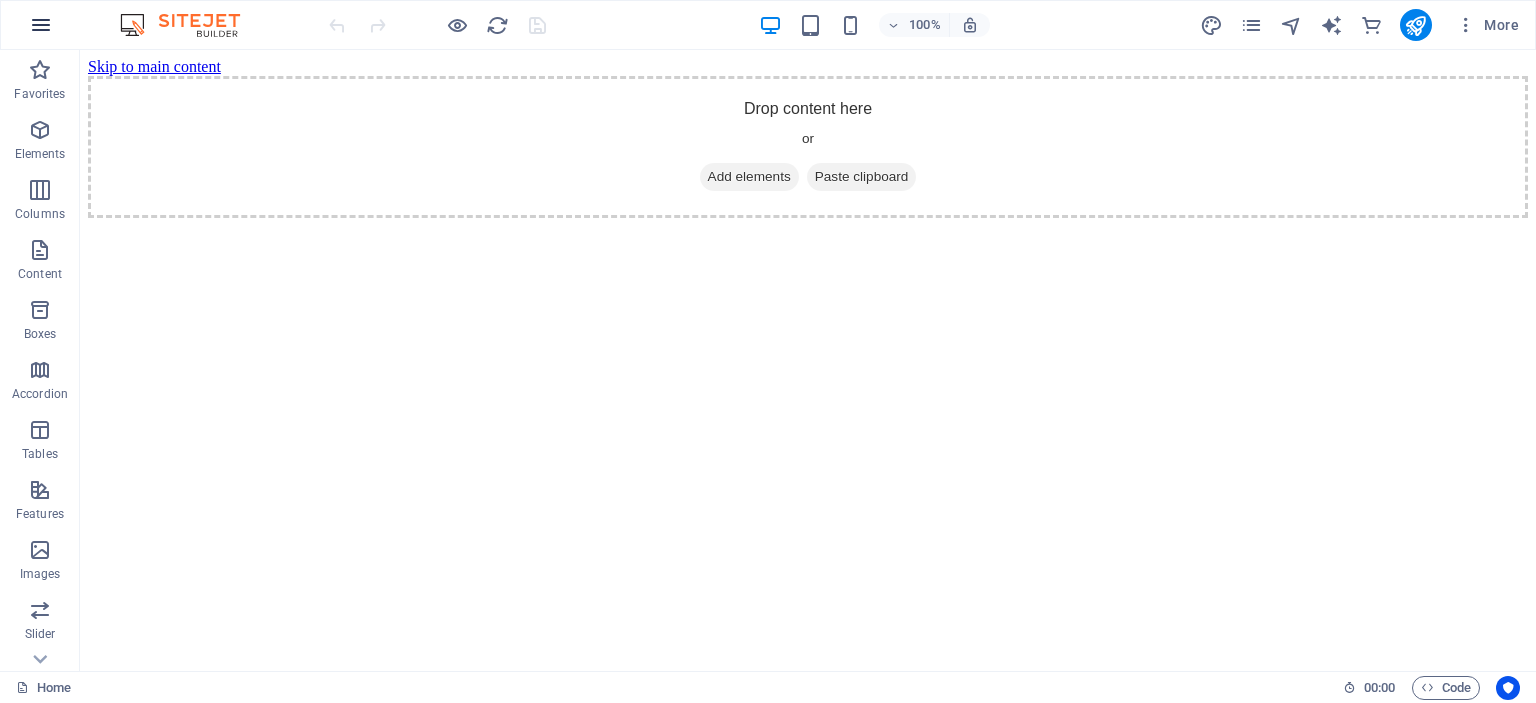 click at bounding box center [41, 25] 